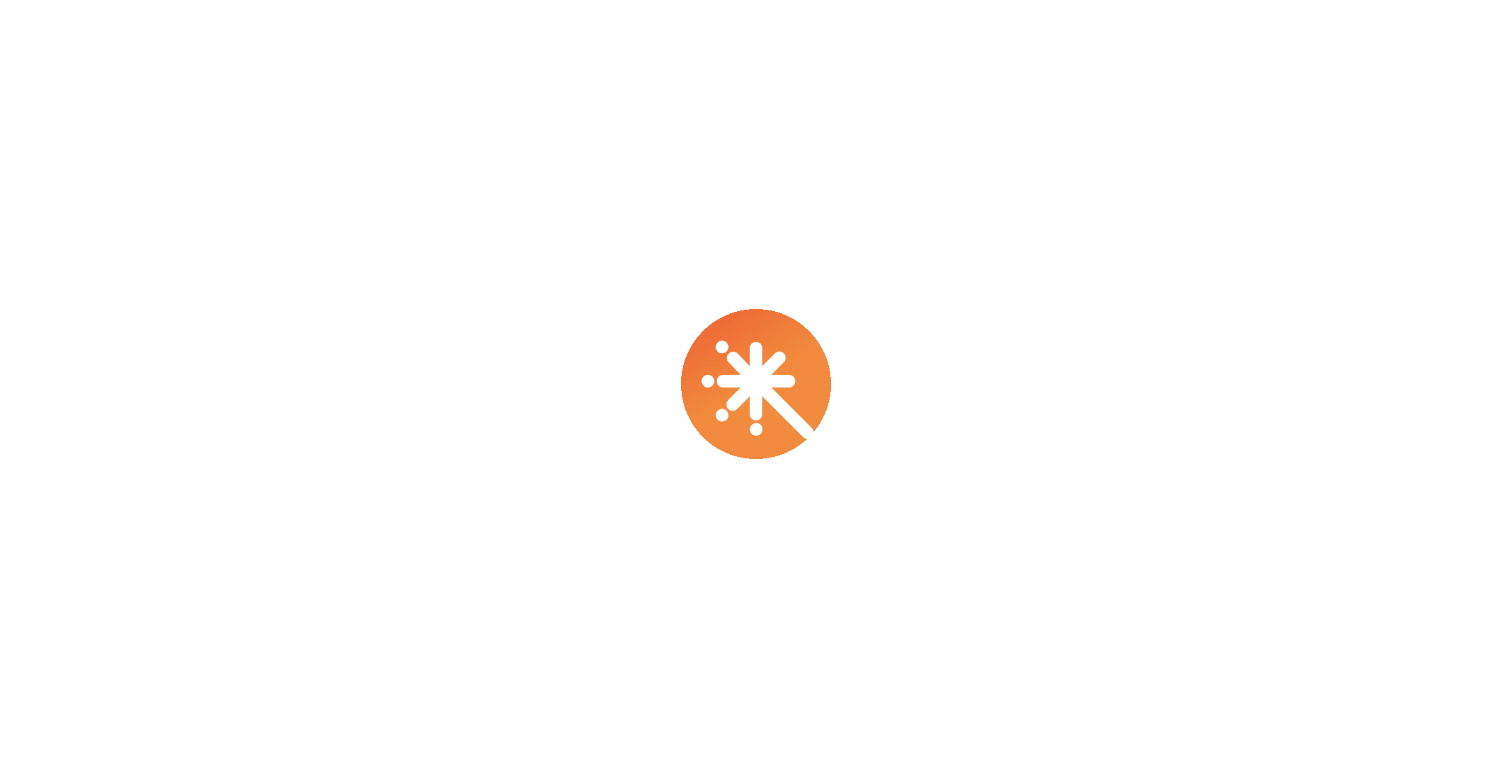 scroll, scrollTop: 0, scrollLeft: 0, axis: both 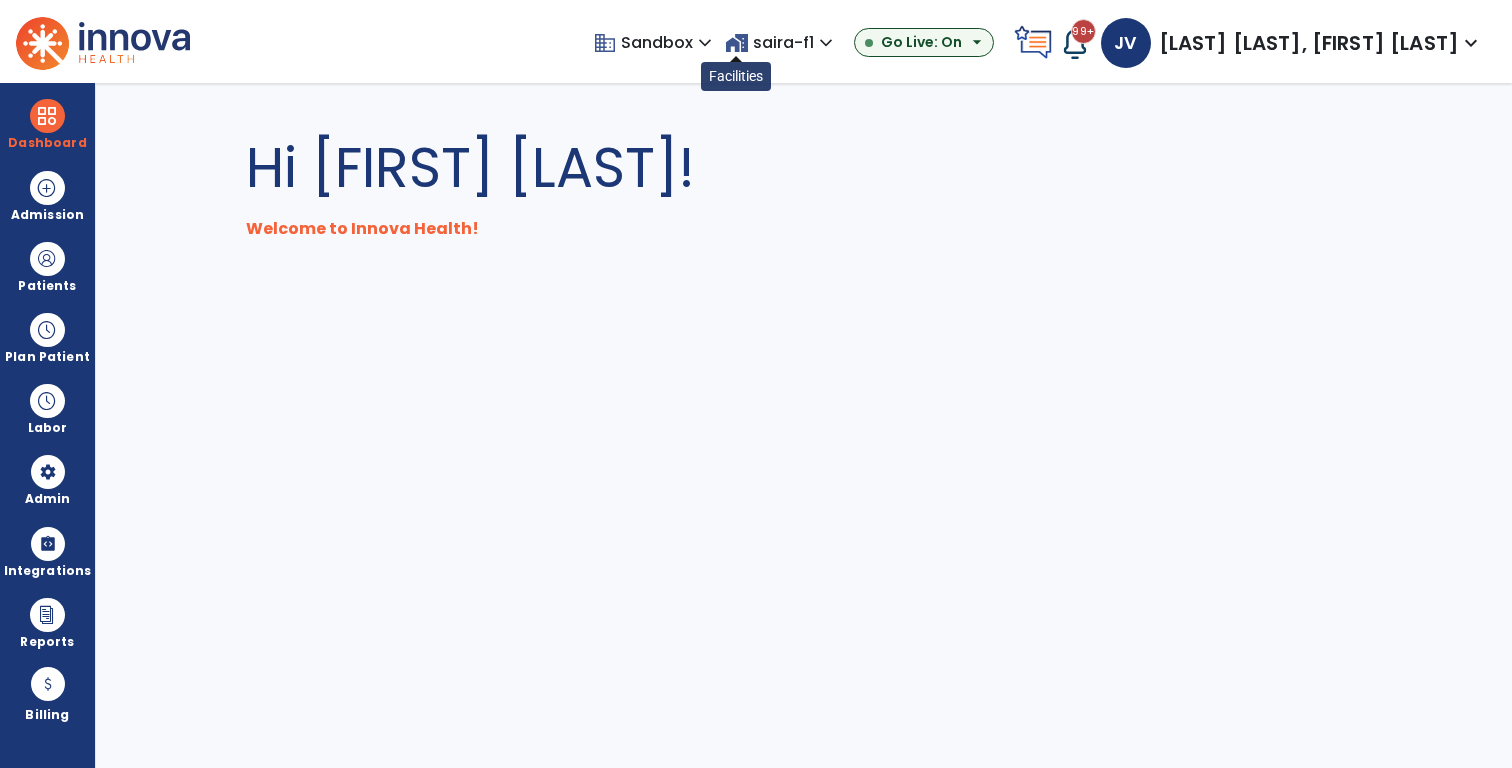 click on "home_work" at bounding box center [737, 43] 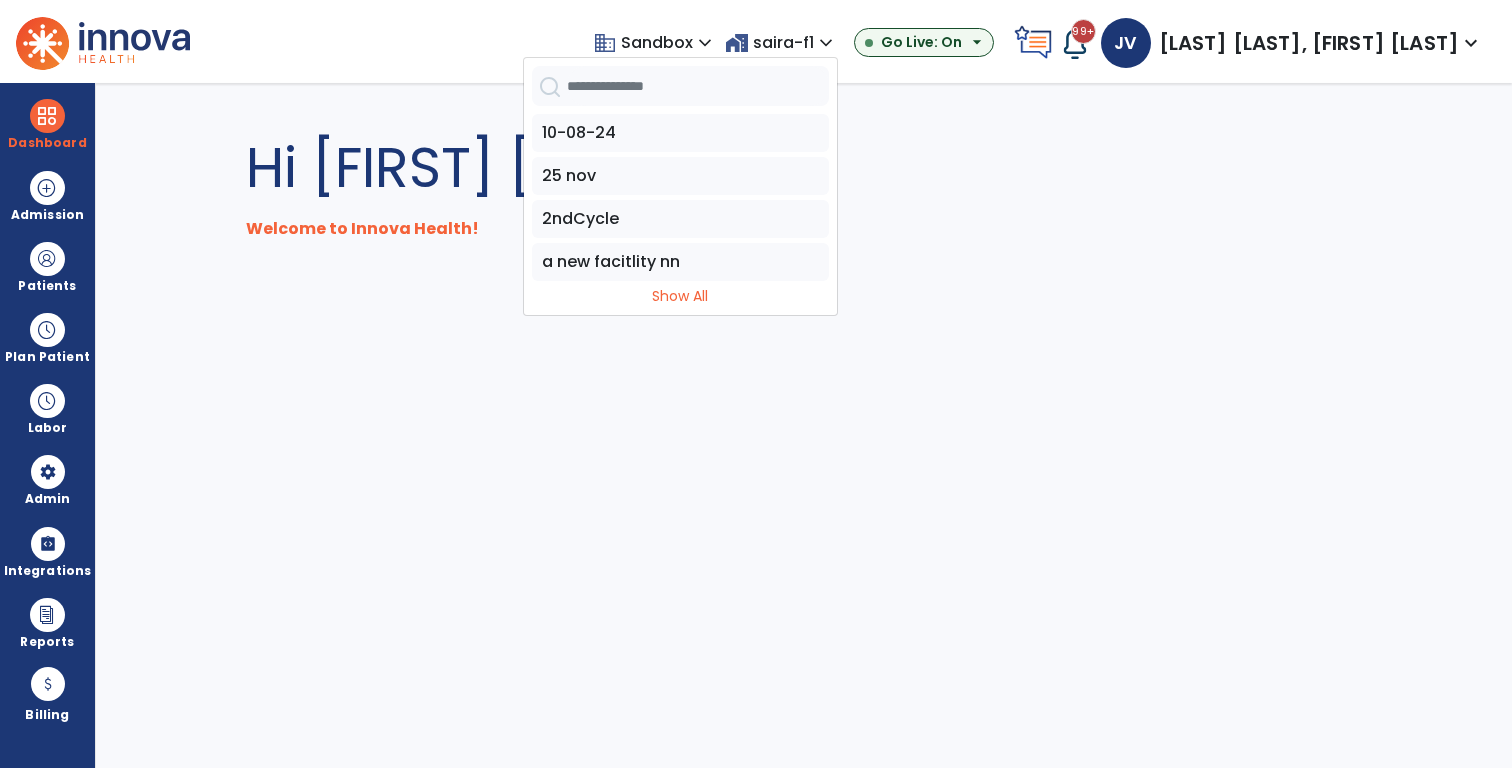 click at bounding box center [698, 86] 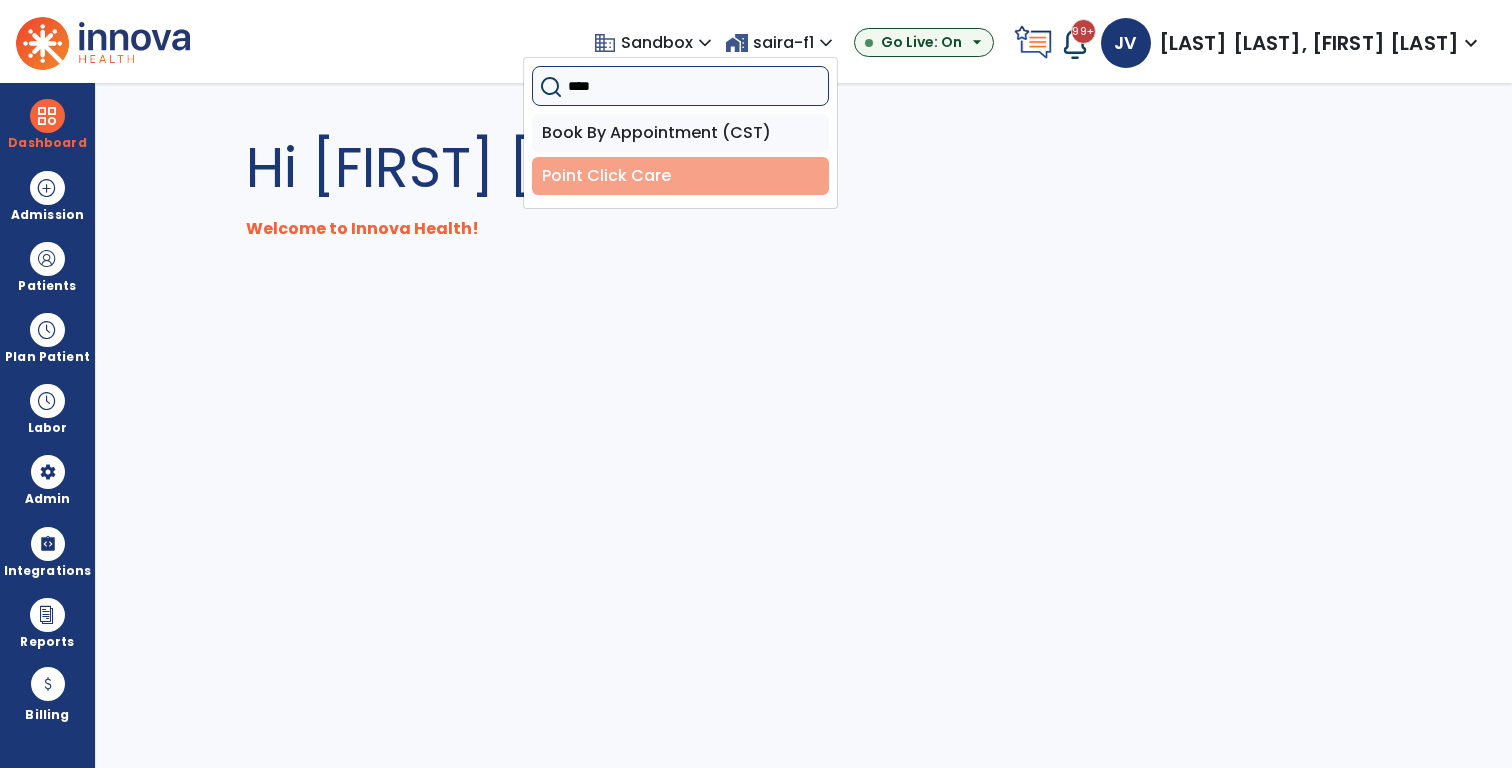 type on "****" 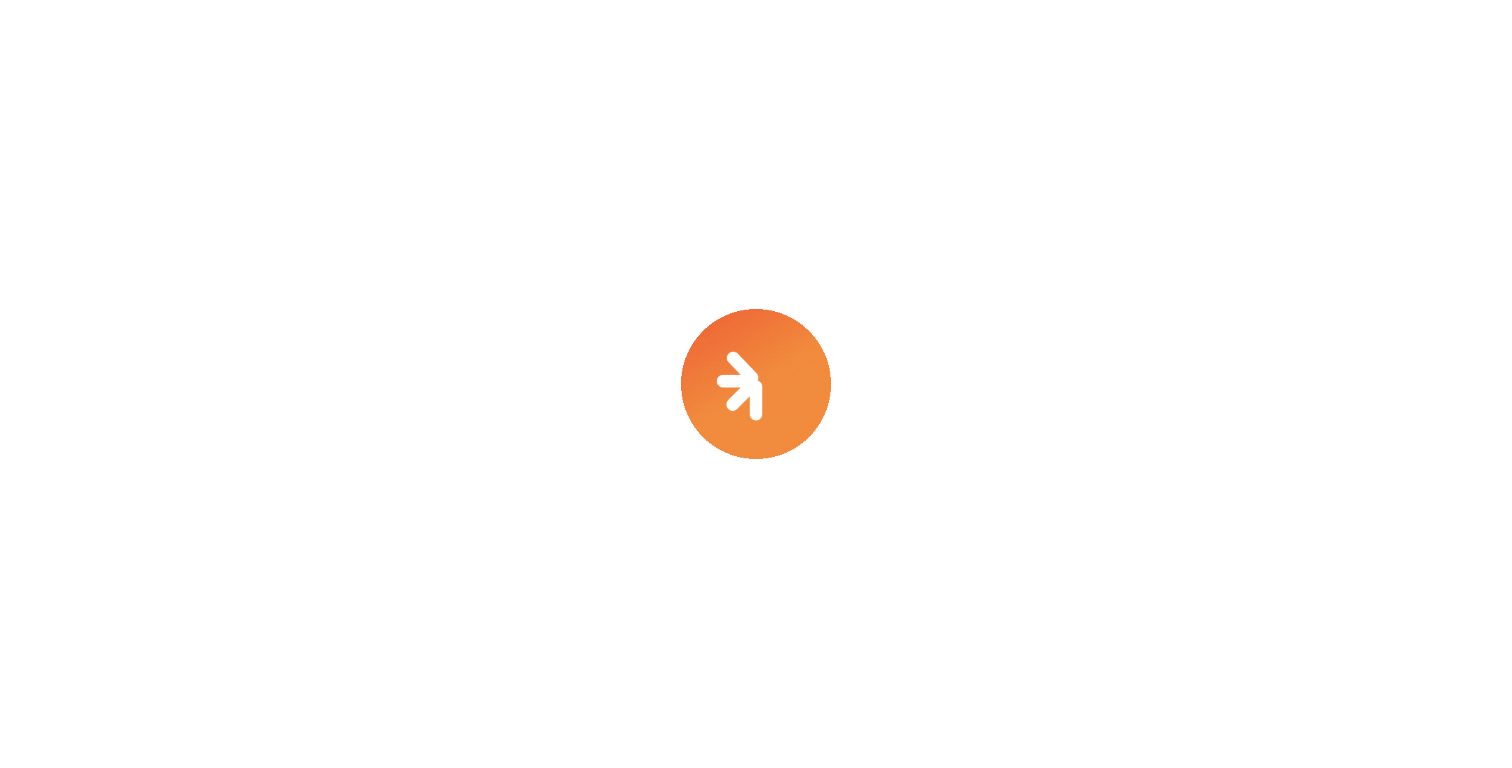 scroll, scrollTop: 0, scrollLeft: 0, axis: both 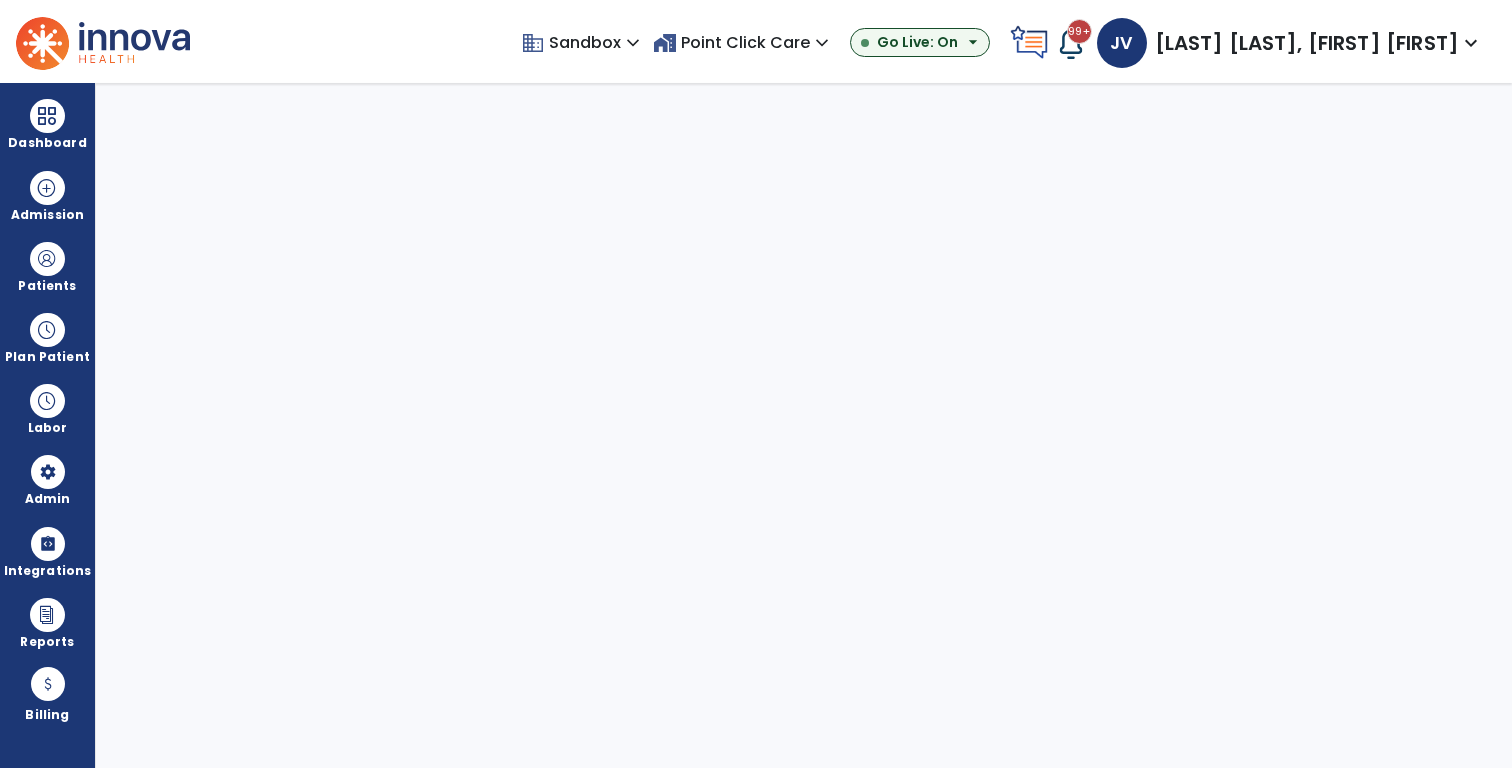 select on "***" 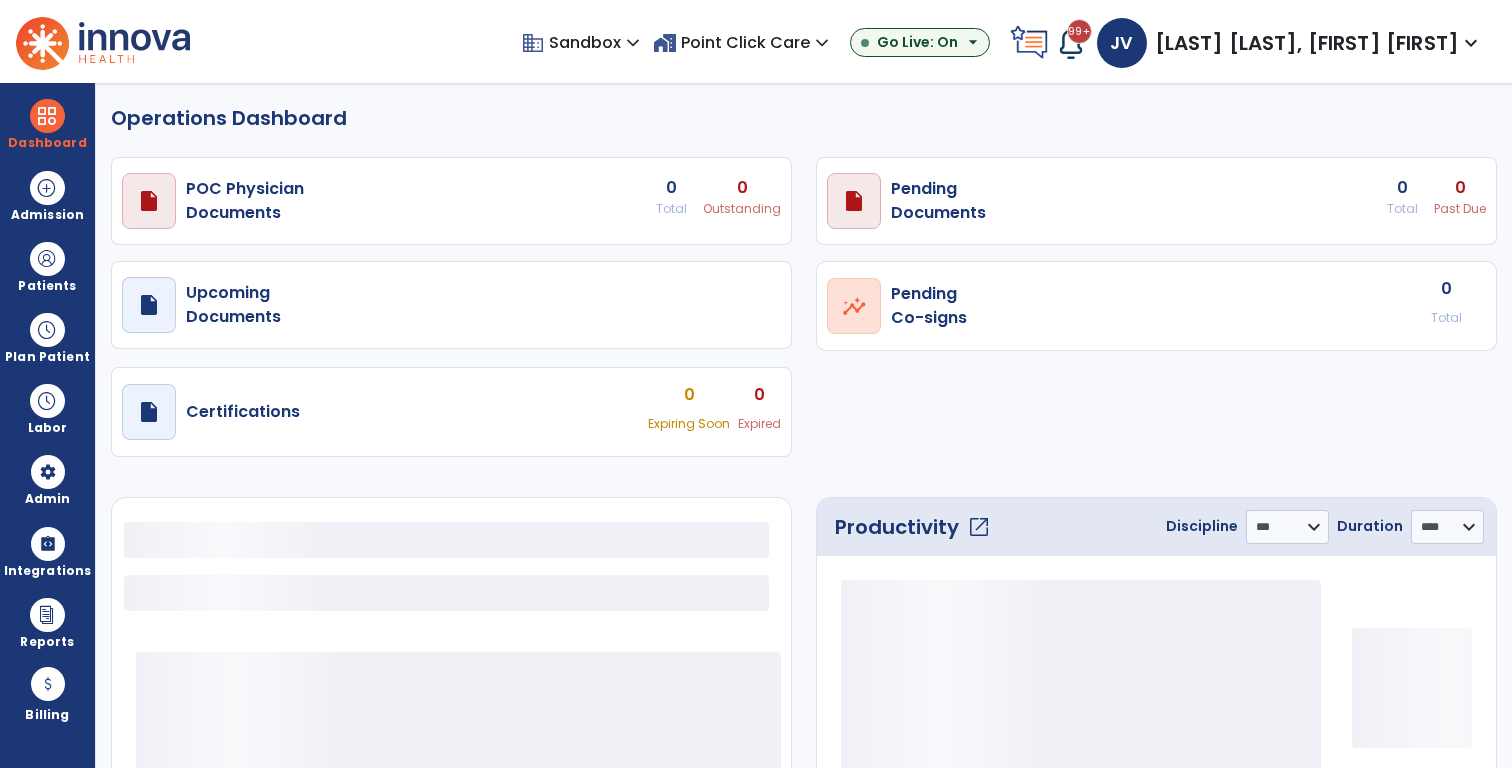 select on "***" 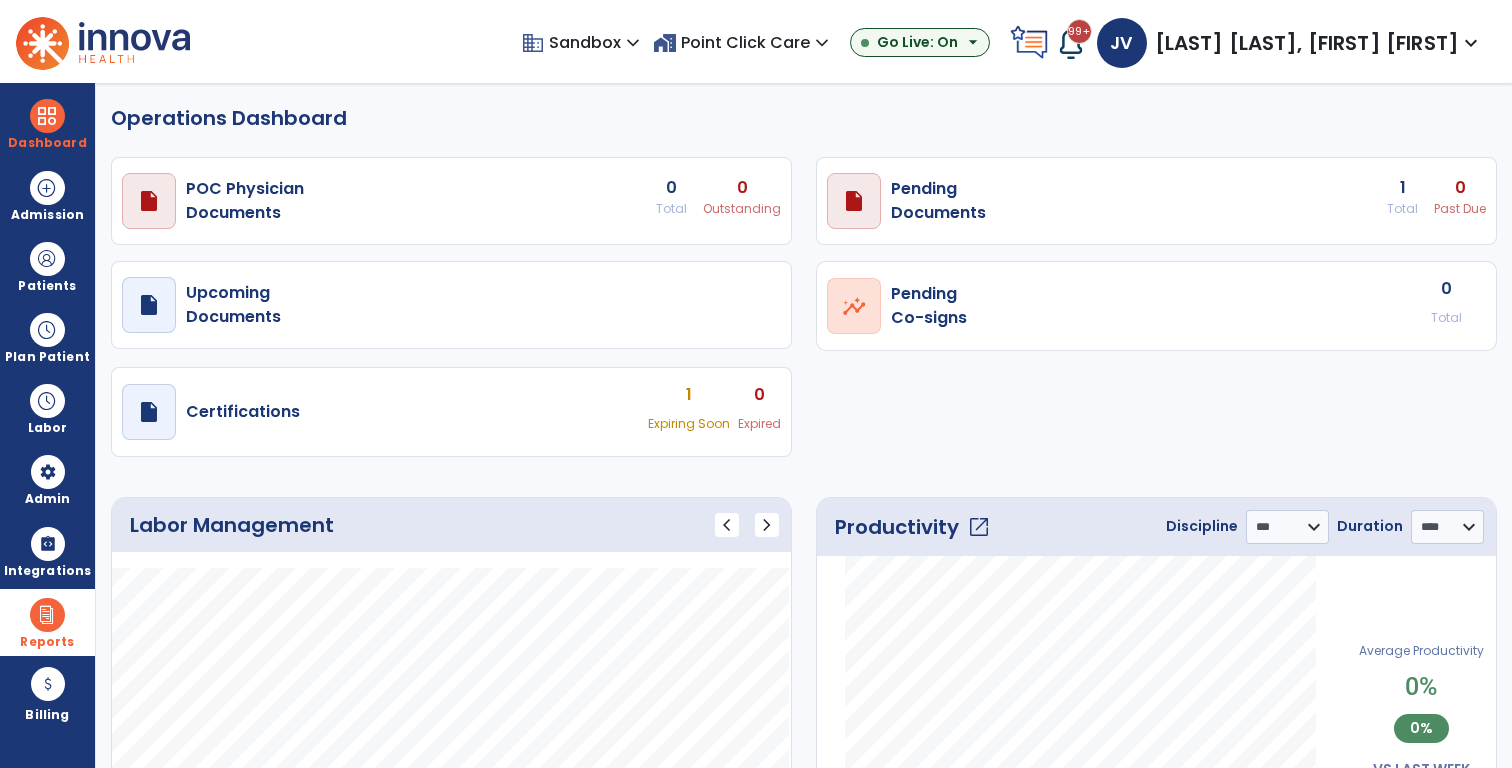 click on "Reports" at bounding box center (47, 622) 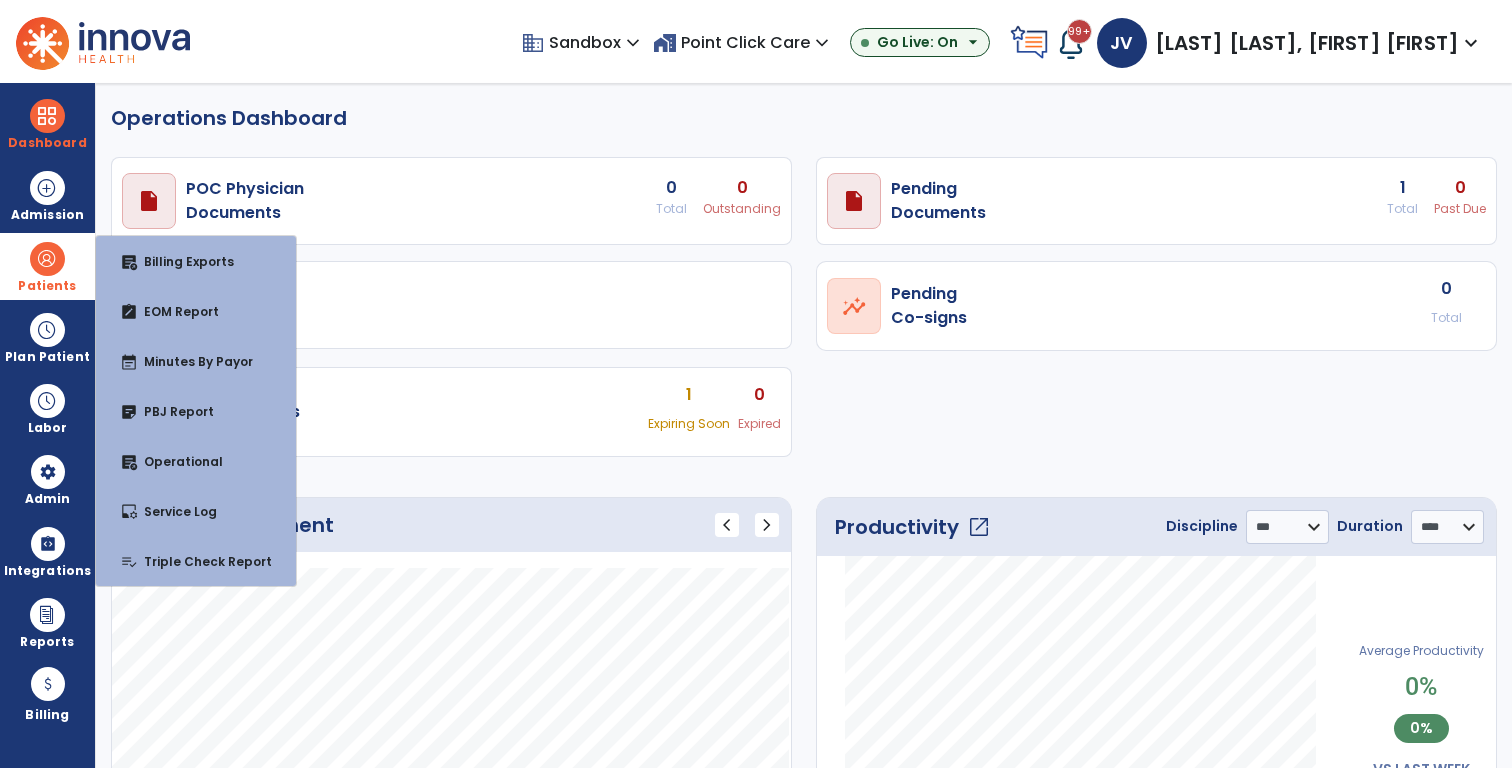 click at bounding box center [47, 259] 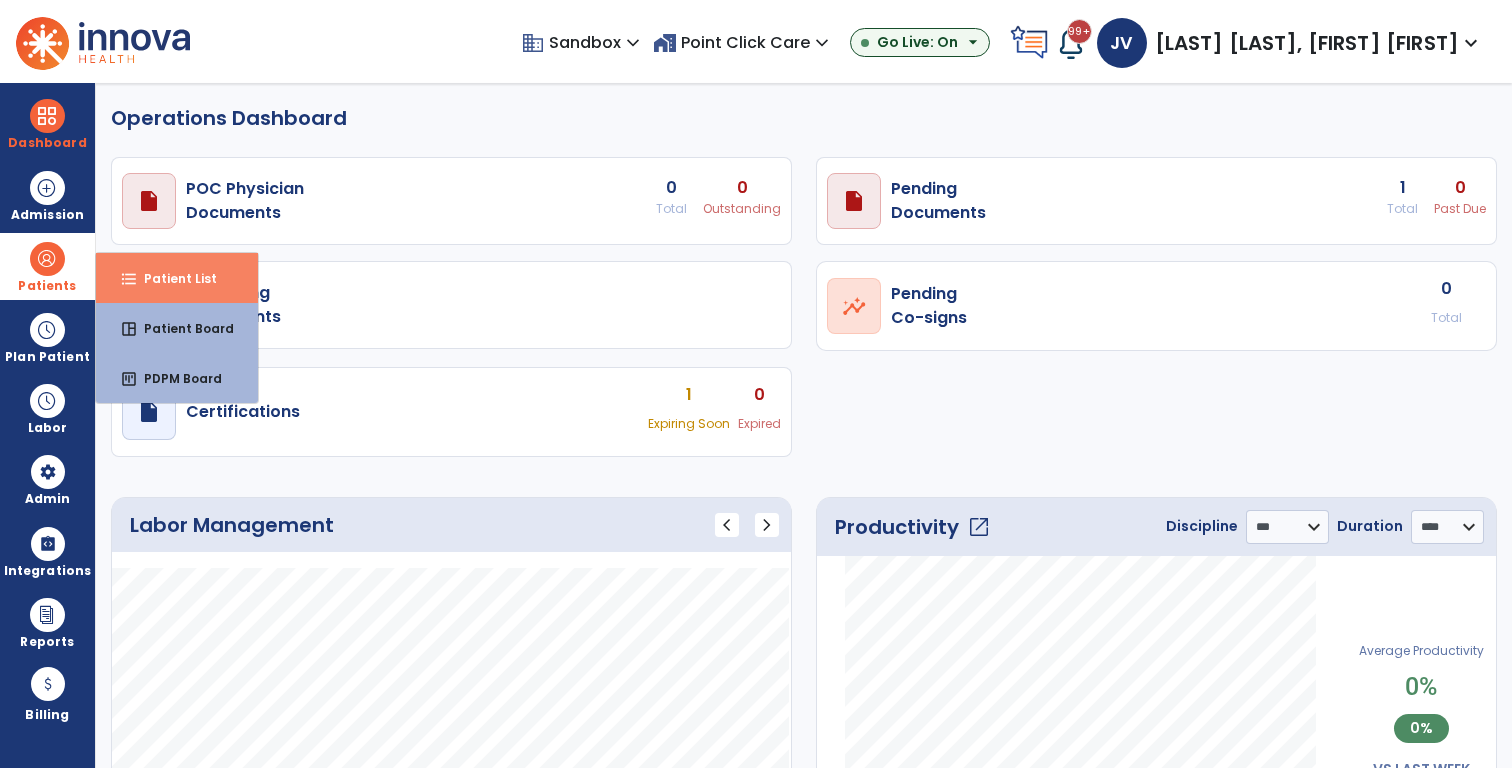 click on "Patient List" at bounding box center (172, 278) 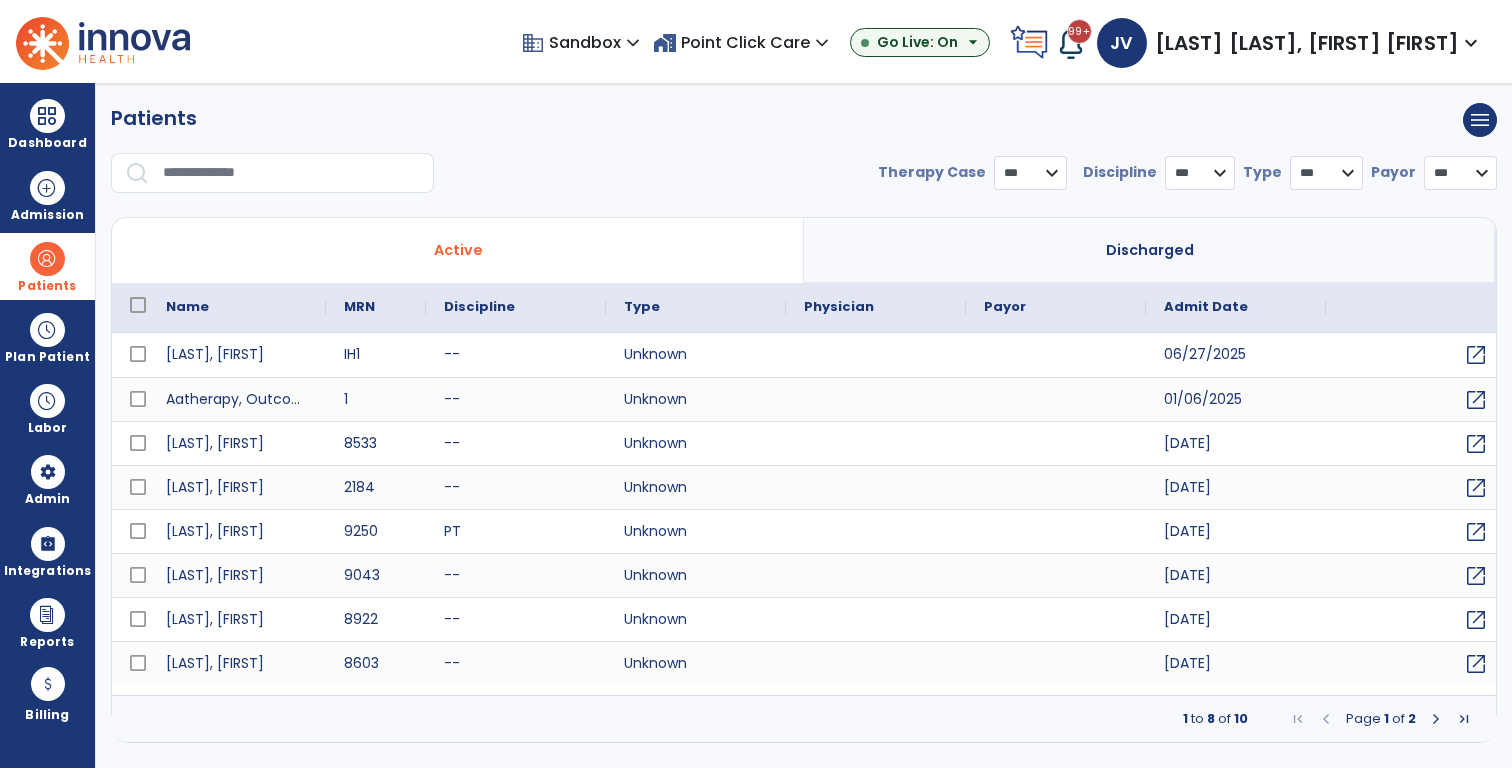 select on "***" 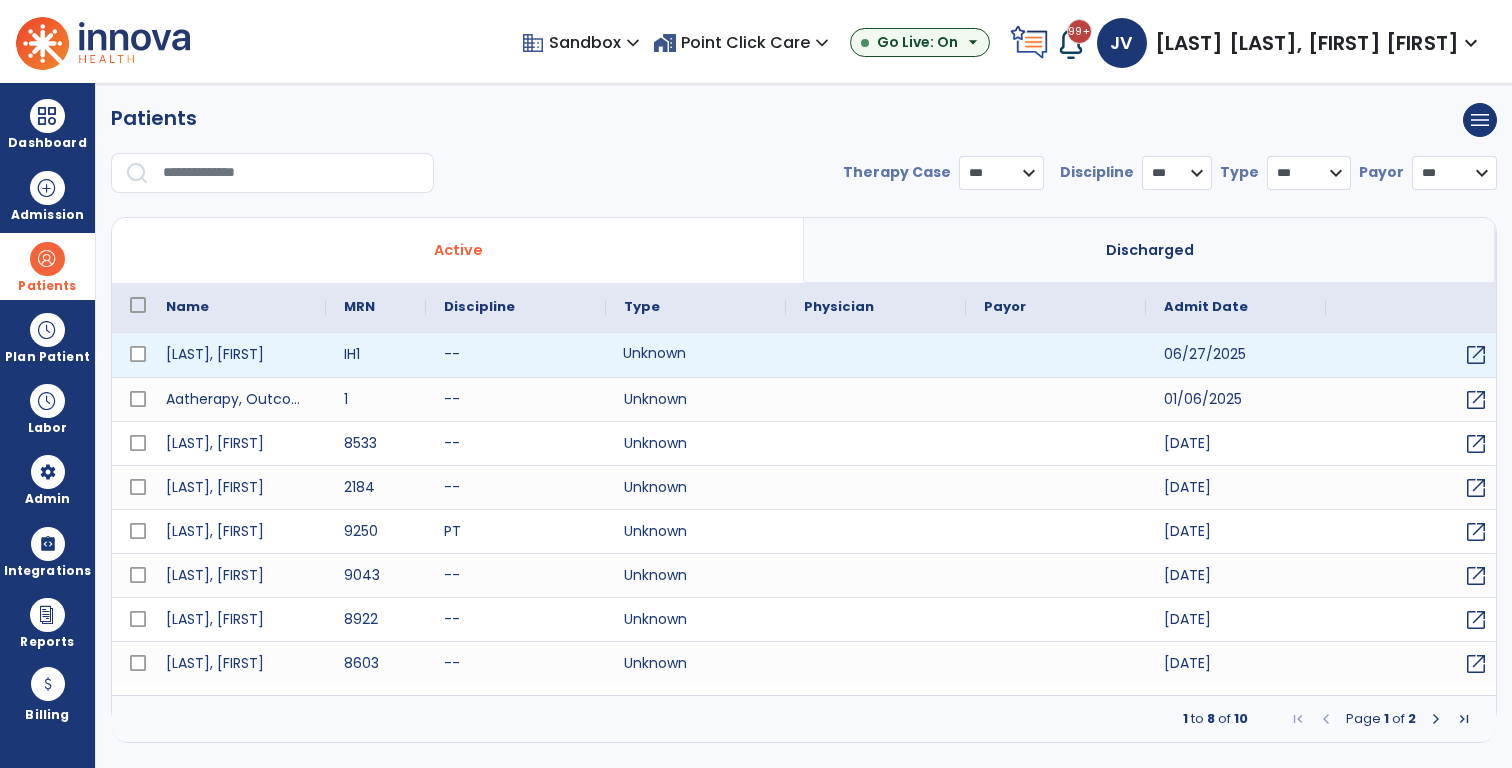 click on "Unknown" at bounding box center (696, 355) 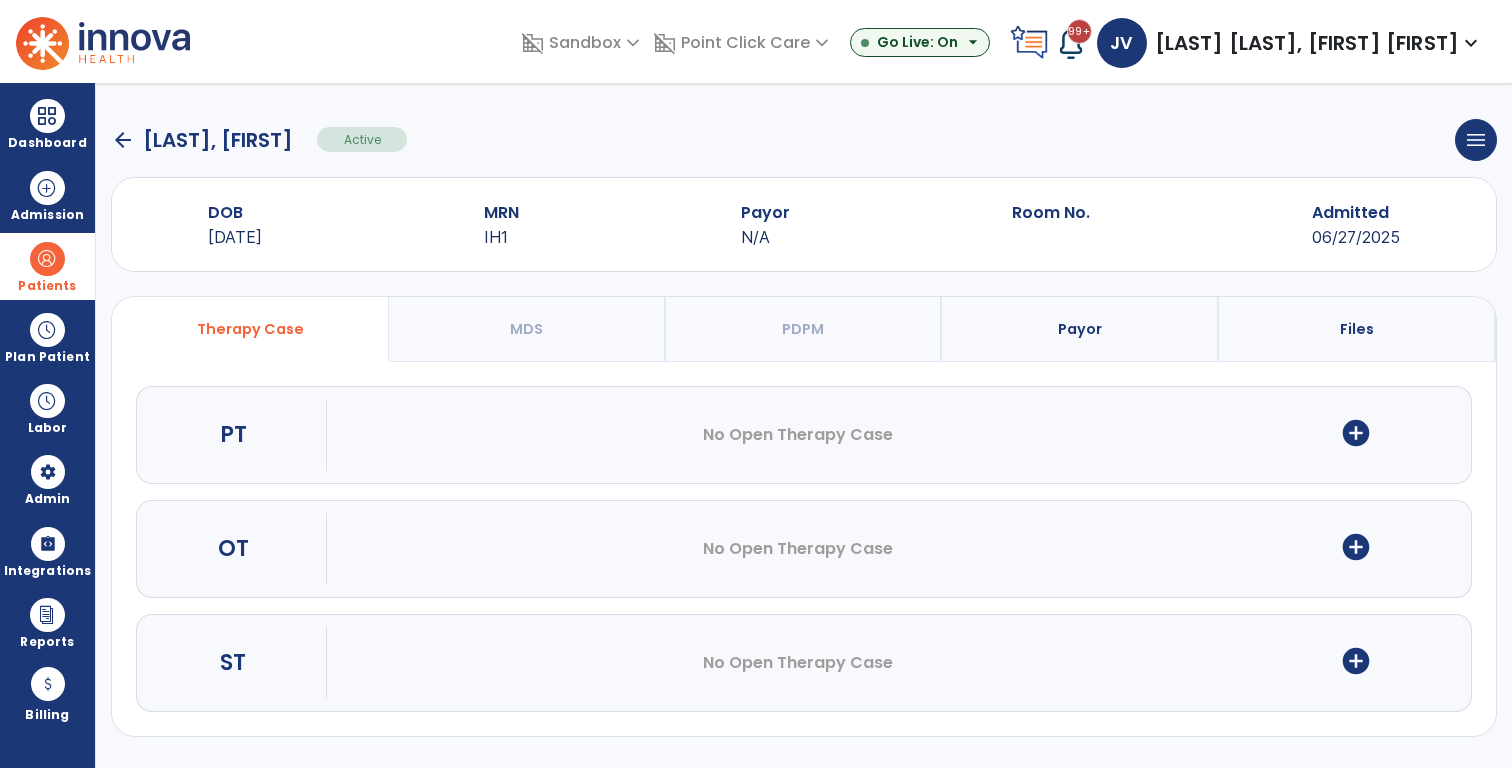click on "arrow_back" 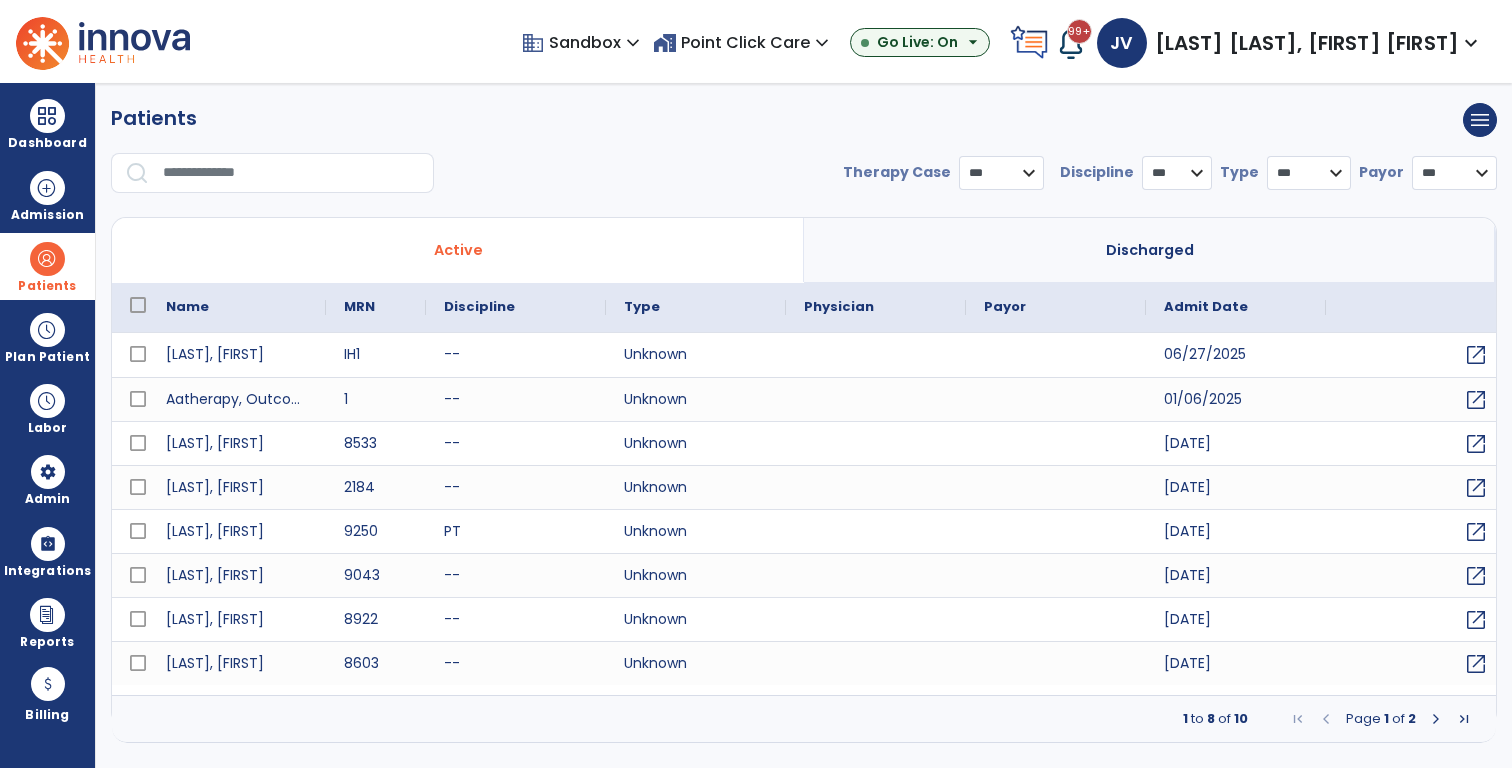 select on "***" 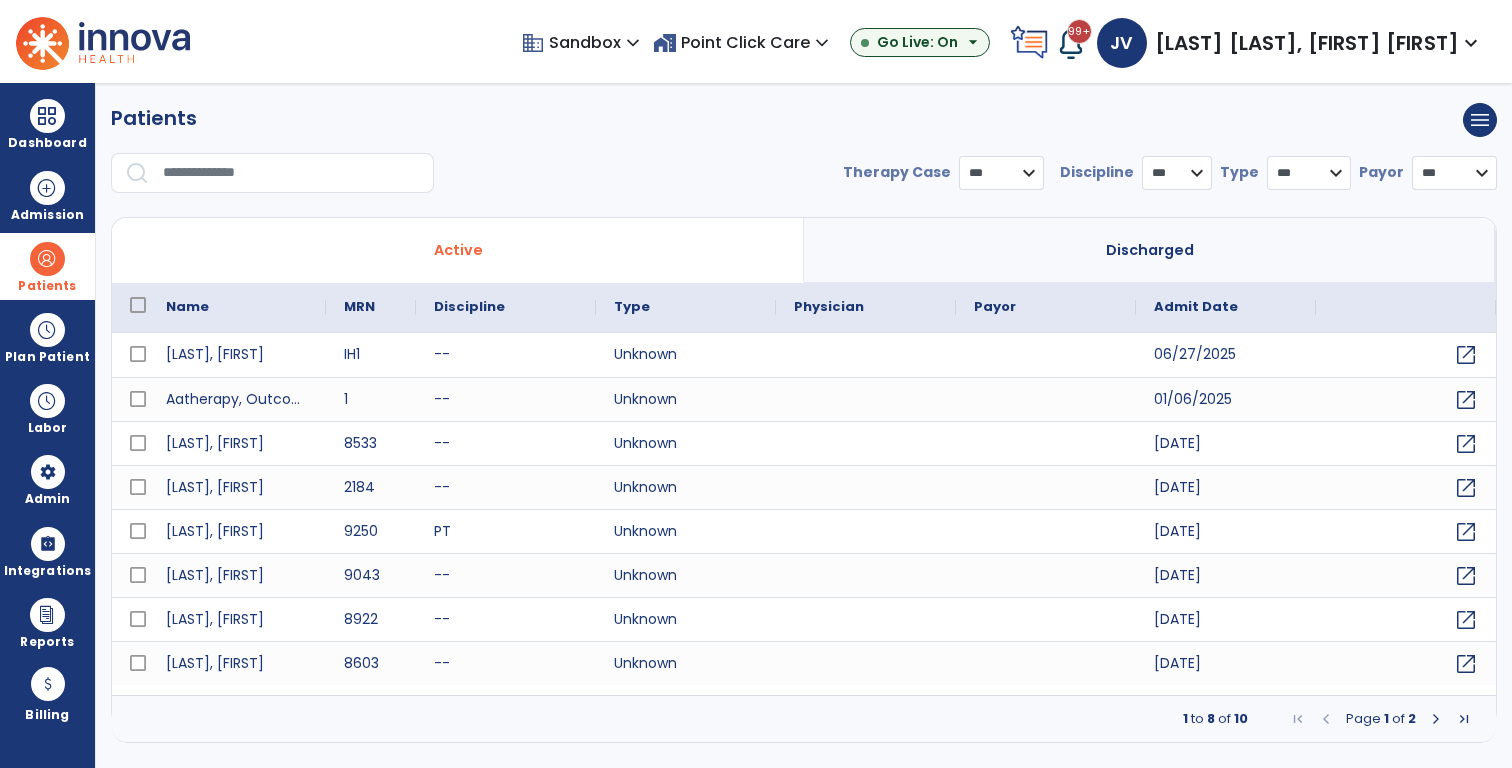 click at bounding box center [1436, 719] 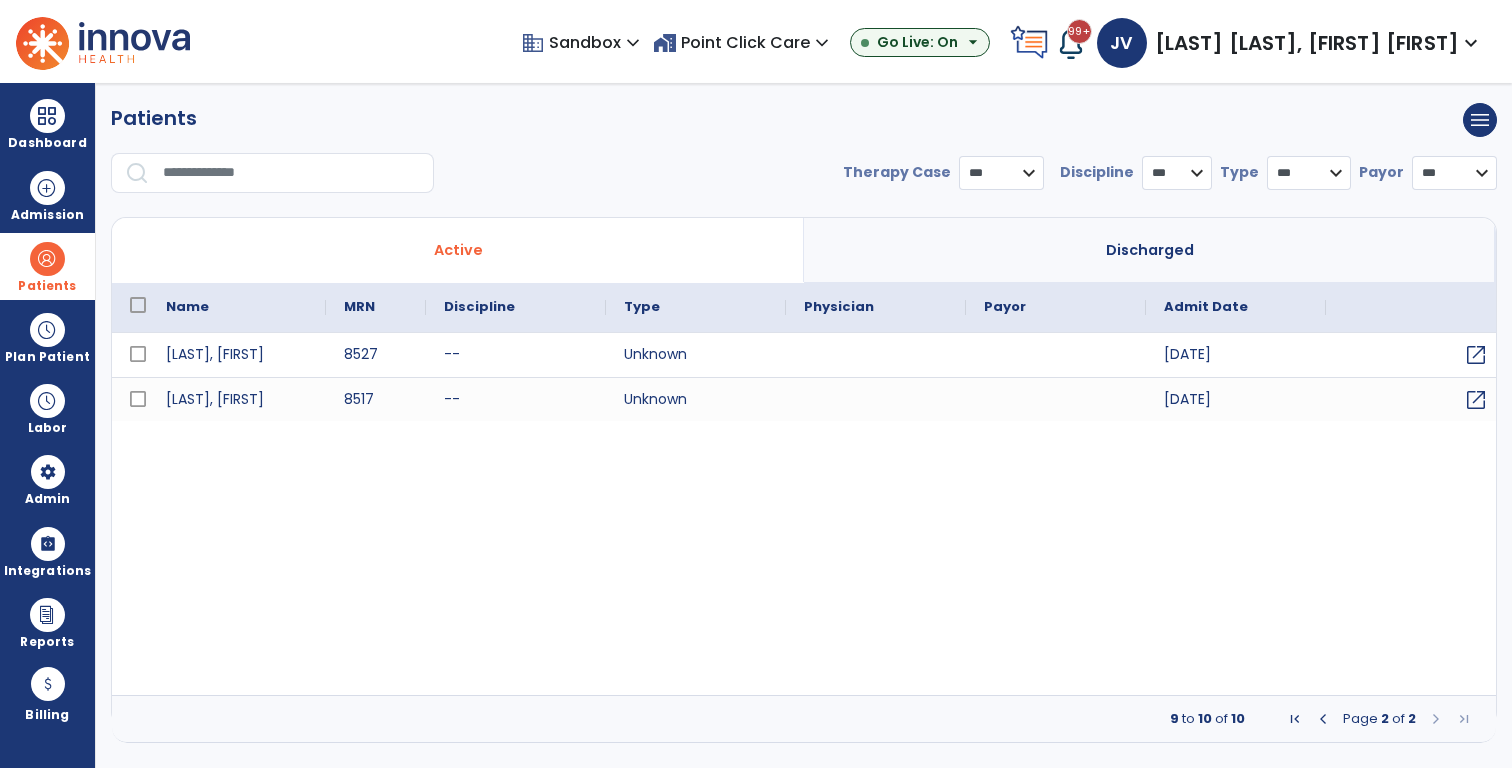 click at bounding box center (1323, 719) 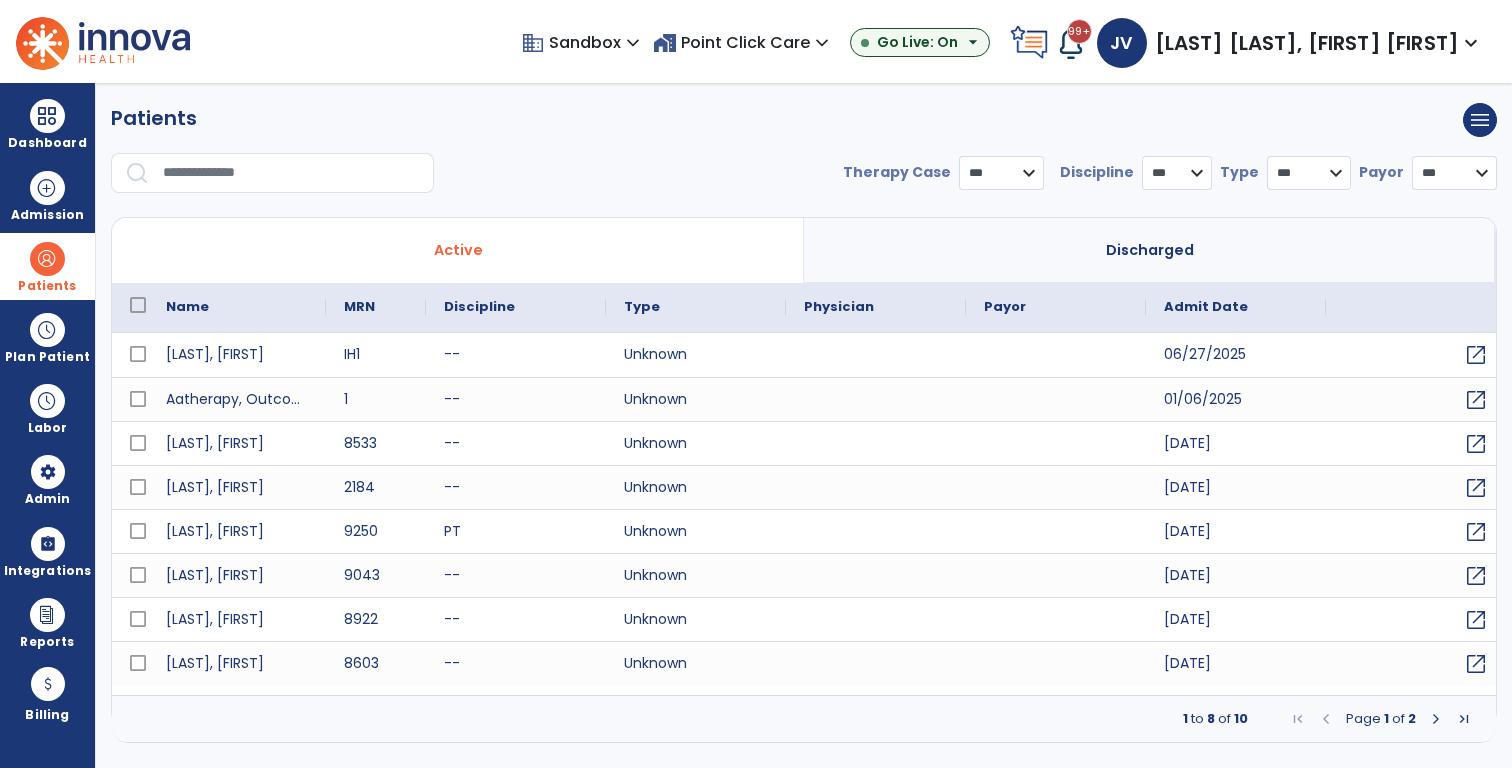click at bounding box center [1436, 719] 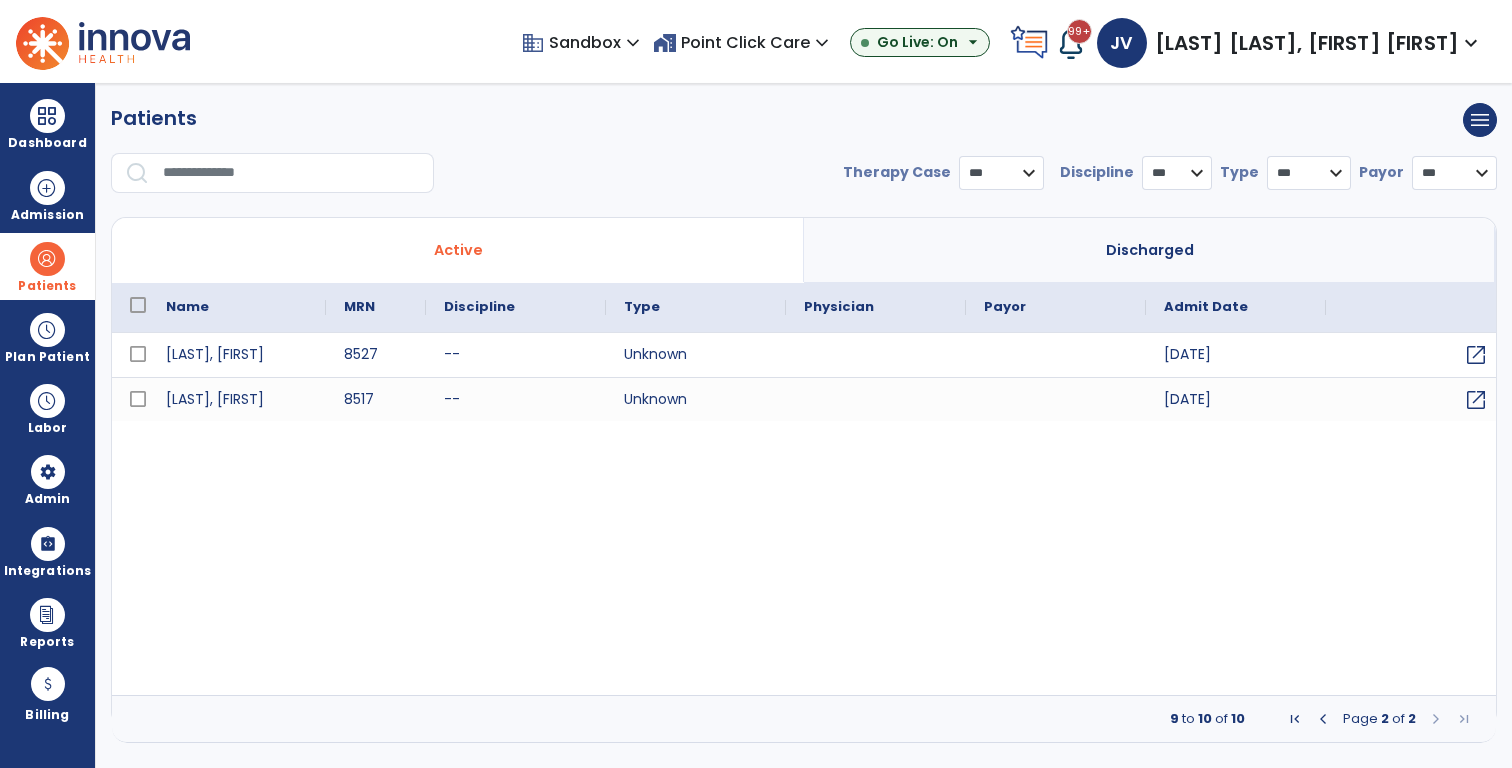 click at bounding box center (1323, 719) 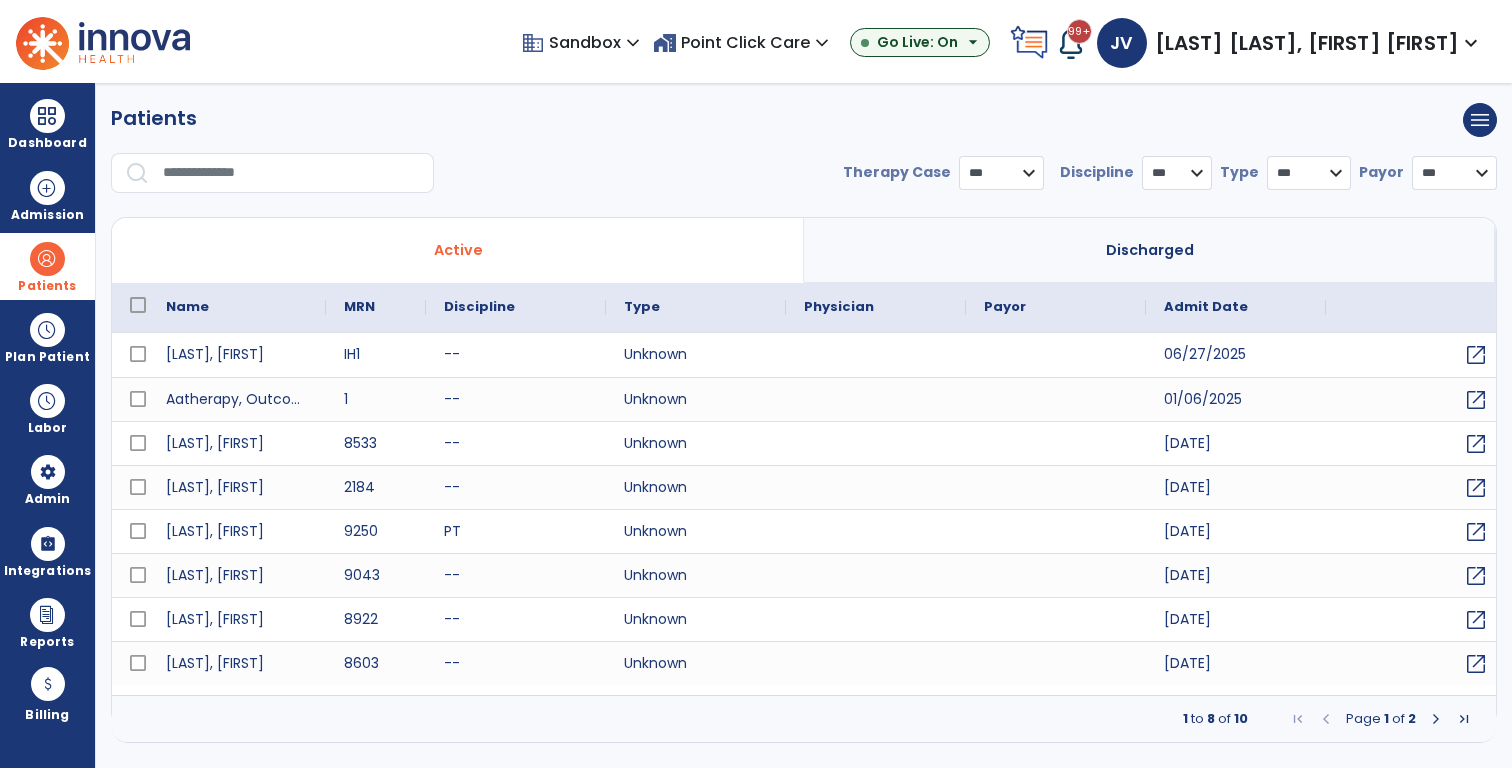 click on "home_work   Point Click Care   expand_more" at bounding box center (743, 42) 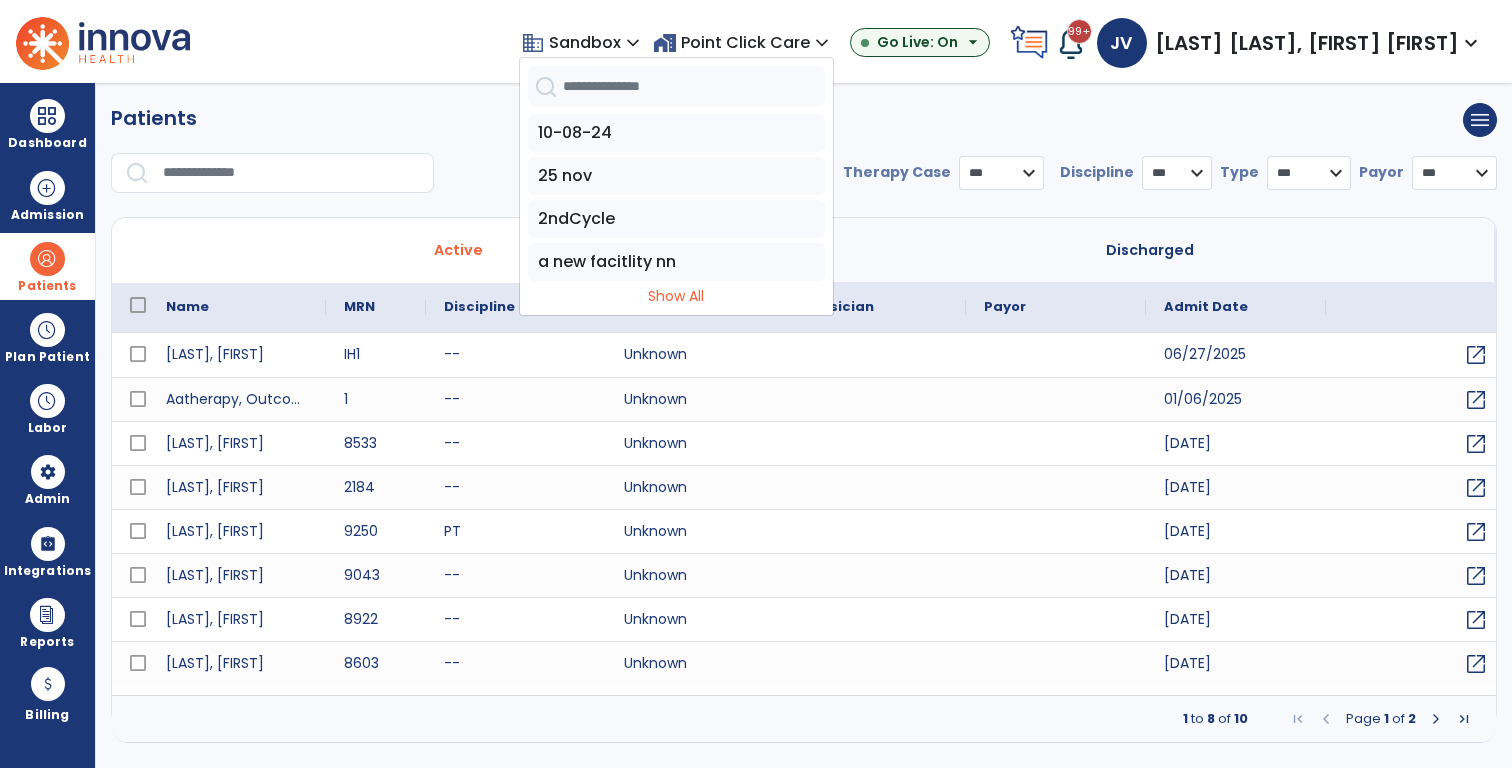 click on "home_work   Point Click Care   expand_more" at bounding box center [743, 42] 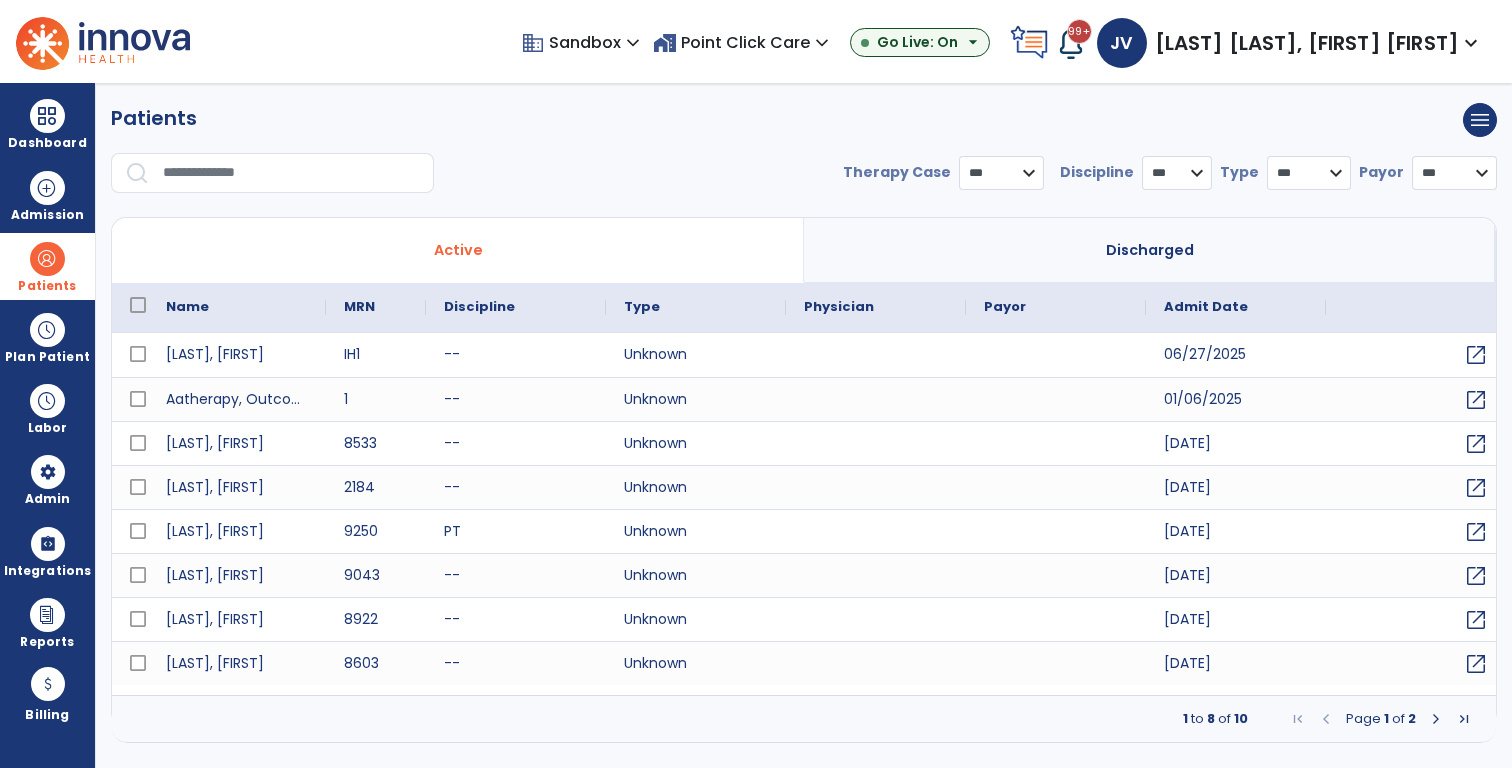 click on "home_work   Point Click Care   expand_more   10-08-24   25 nov   2ndCycle   a new facitlity nn  Show All" at bounding box center (743, 43) 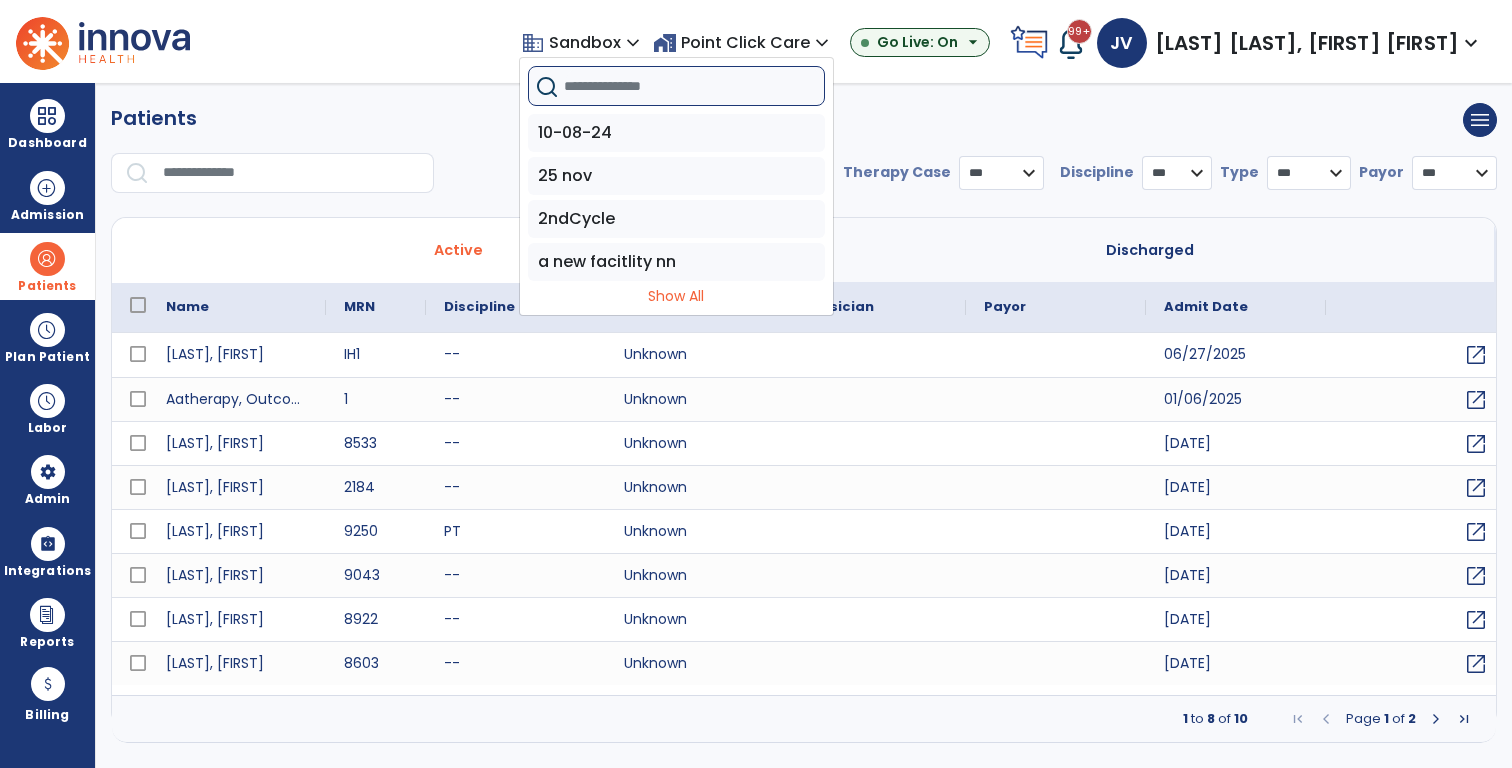 click at bounding box center (694, 86) 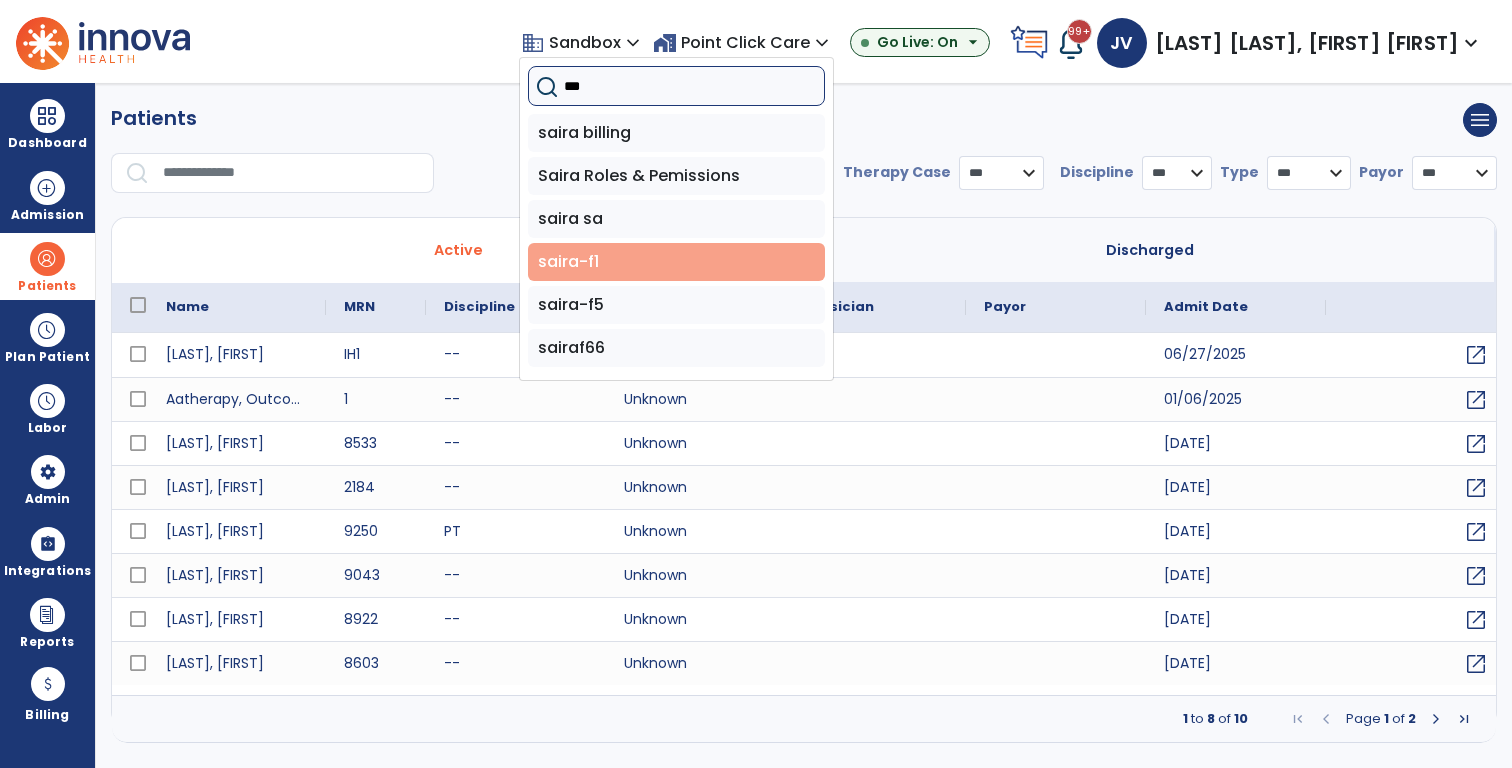 type on "***" 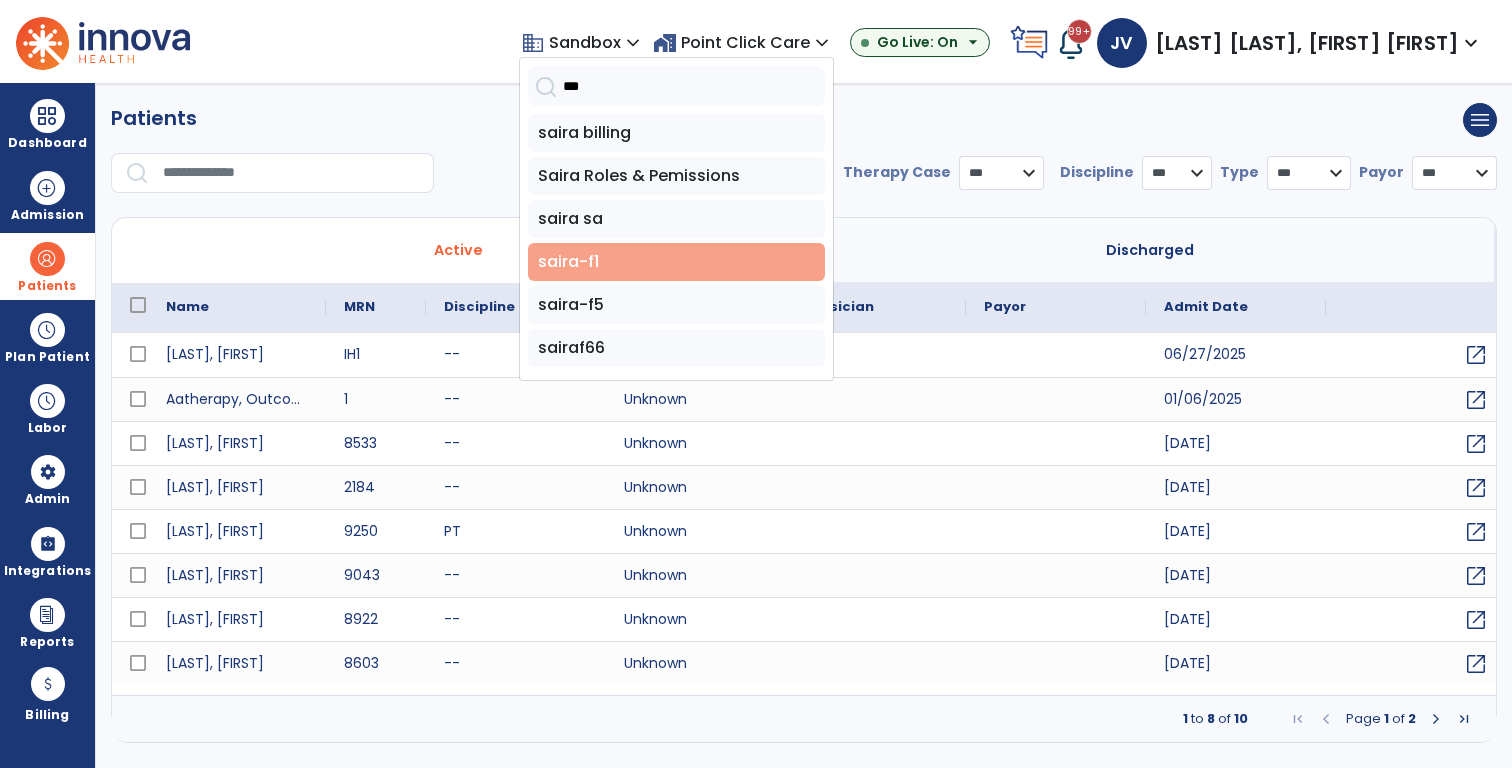 click on "saira-f1" at bounding box center (676, 262) 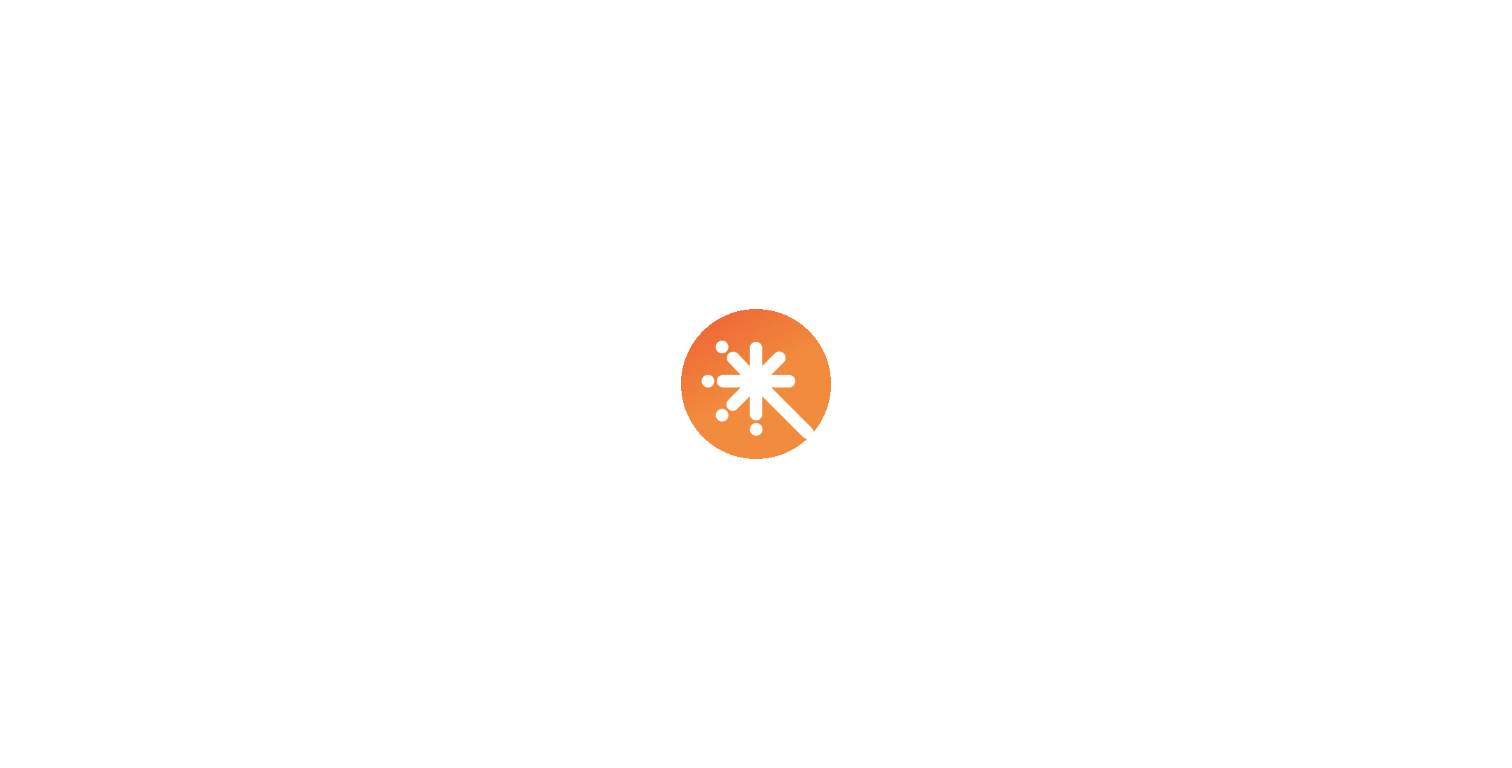 scroll, scrollTop: 0, scrollLeft: 0, axis: both 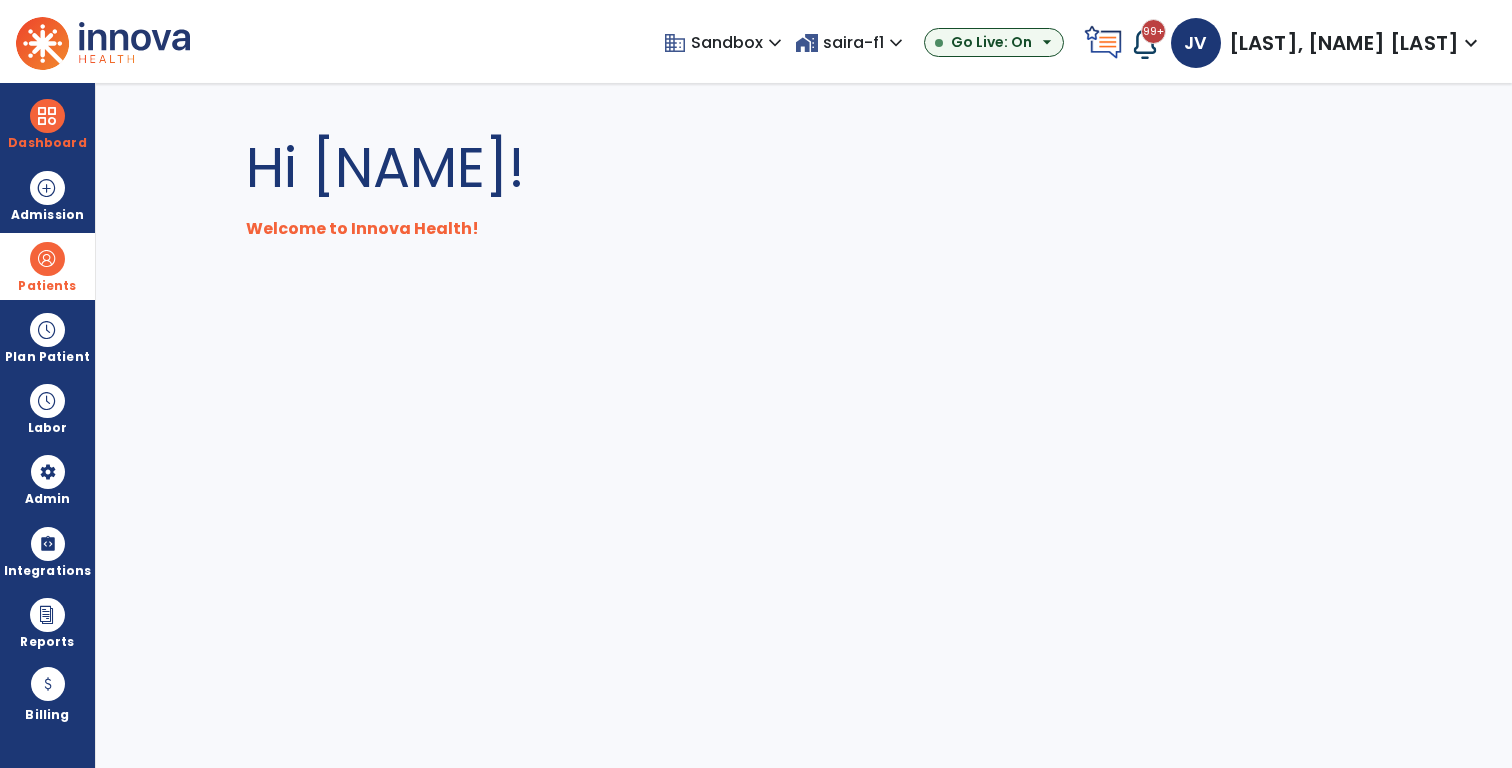 click at bounding box center [47, 259] 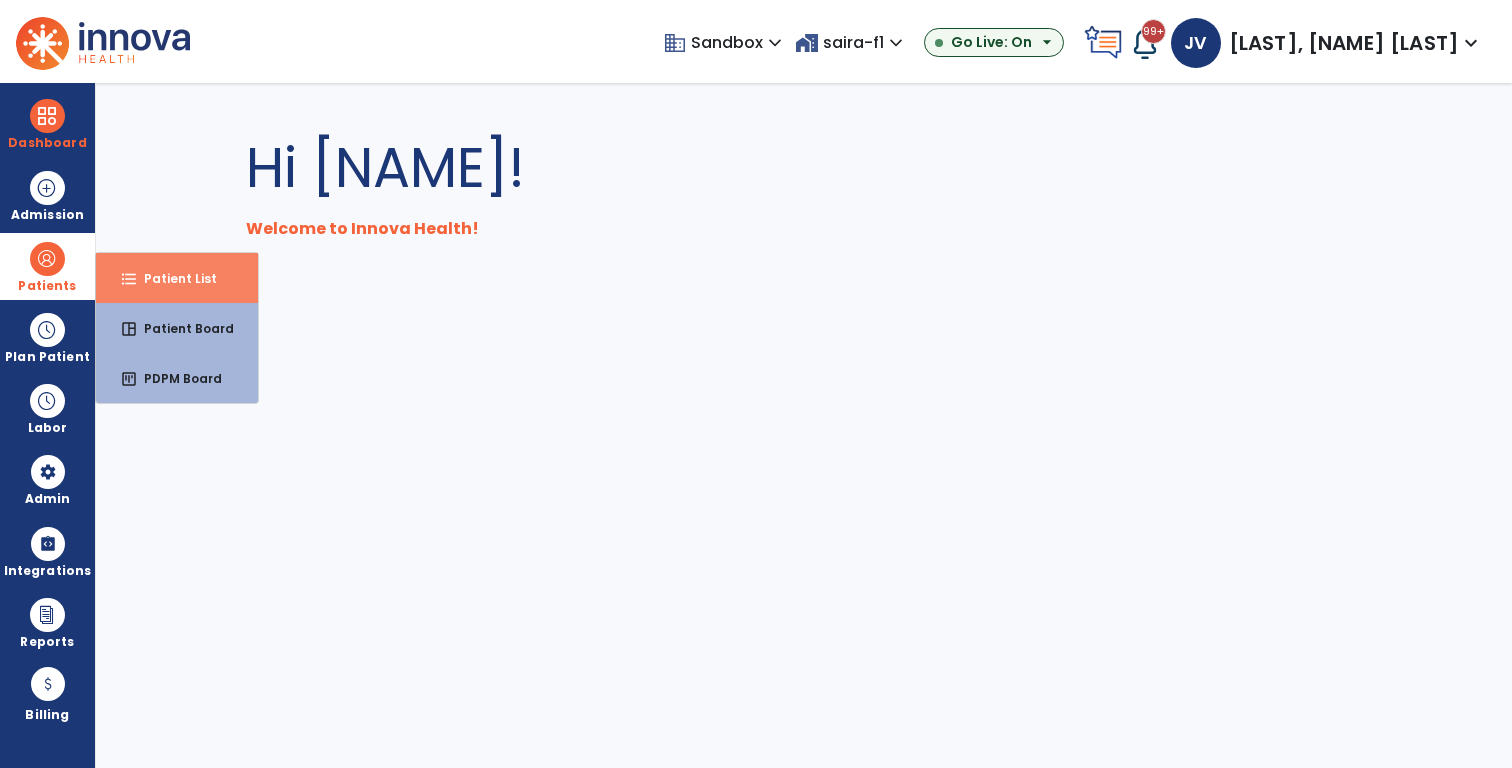 click on "Patient List" at bounding box center (172, 278) 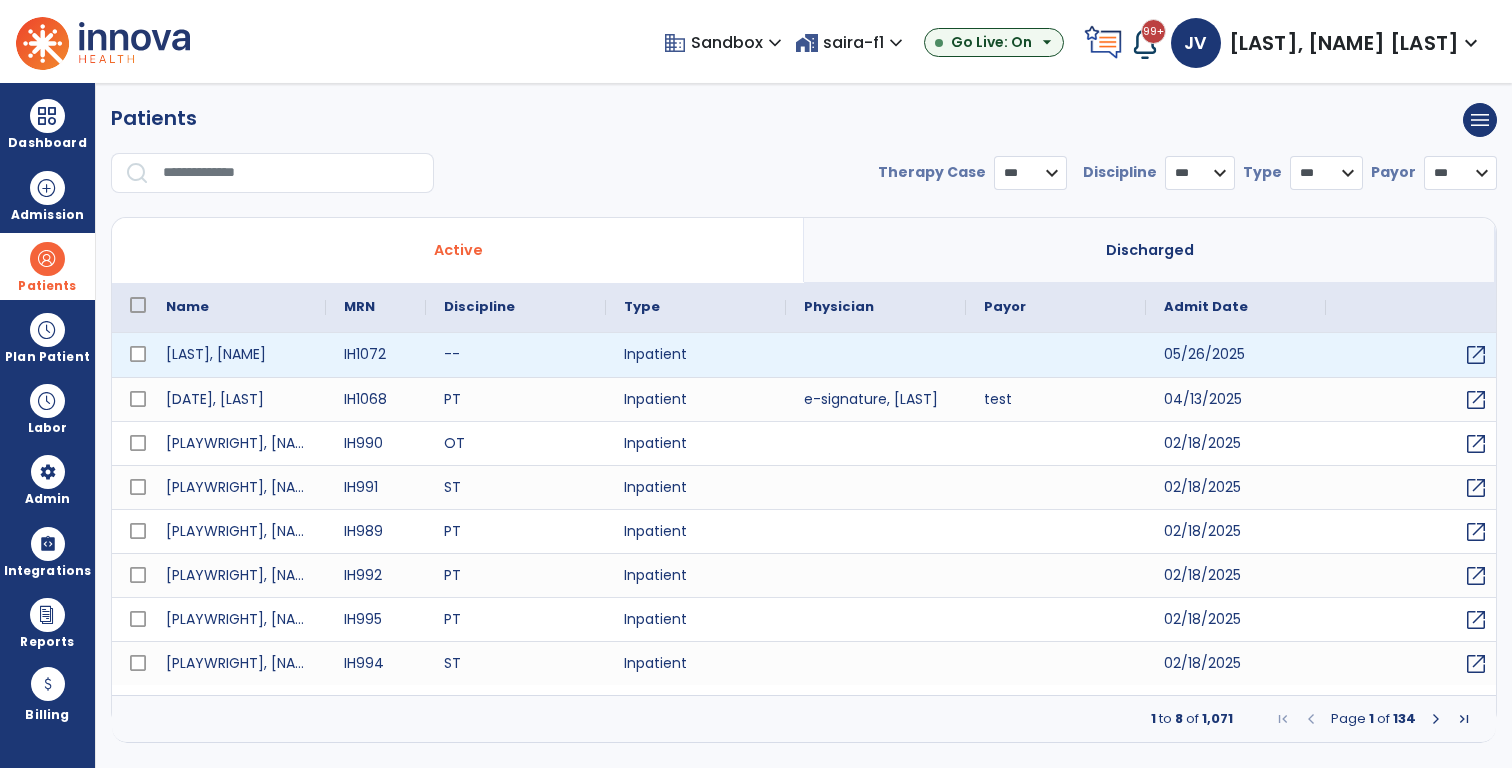 select on "***" 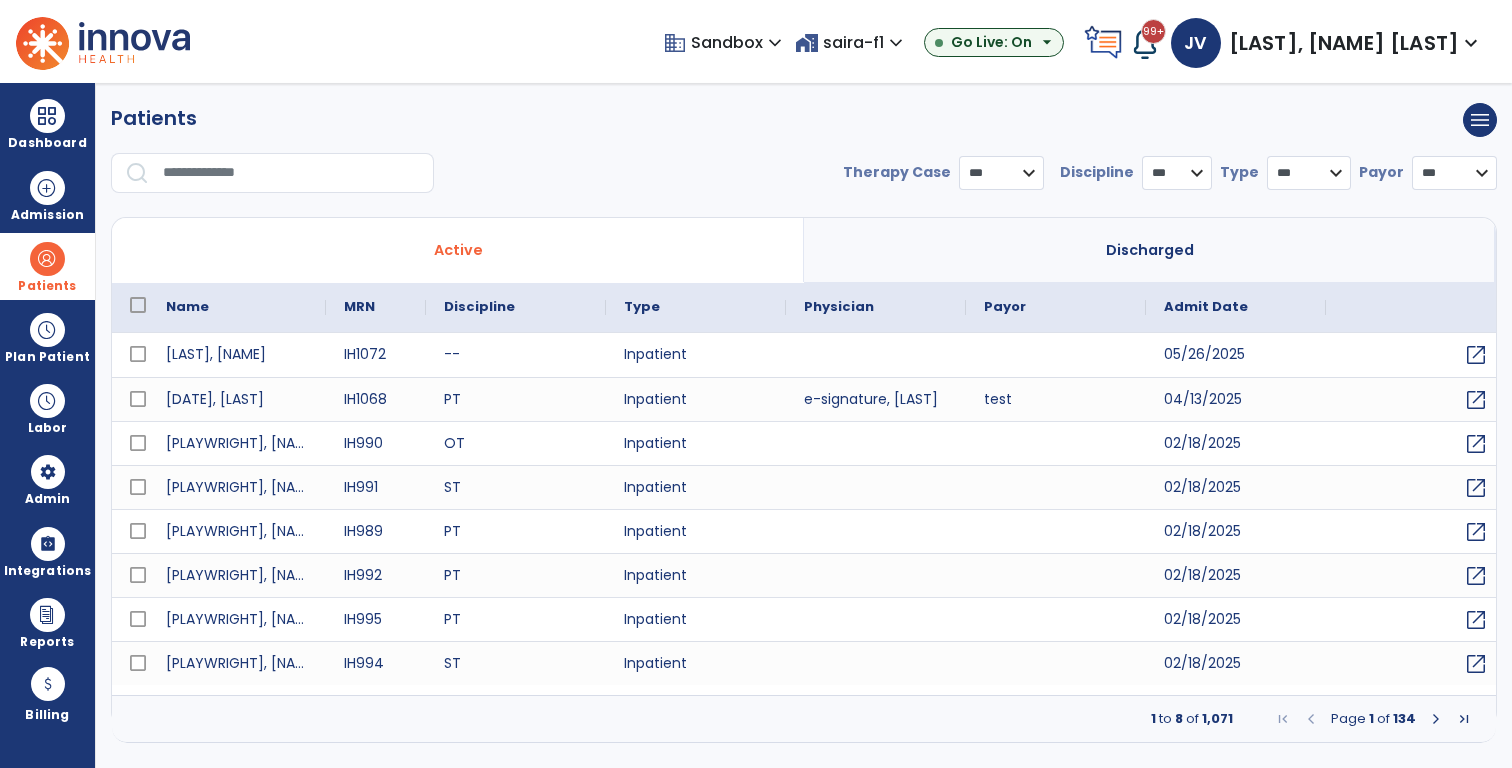 click at bounding box center [1436, 719] 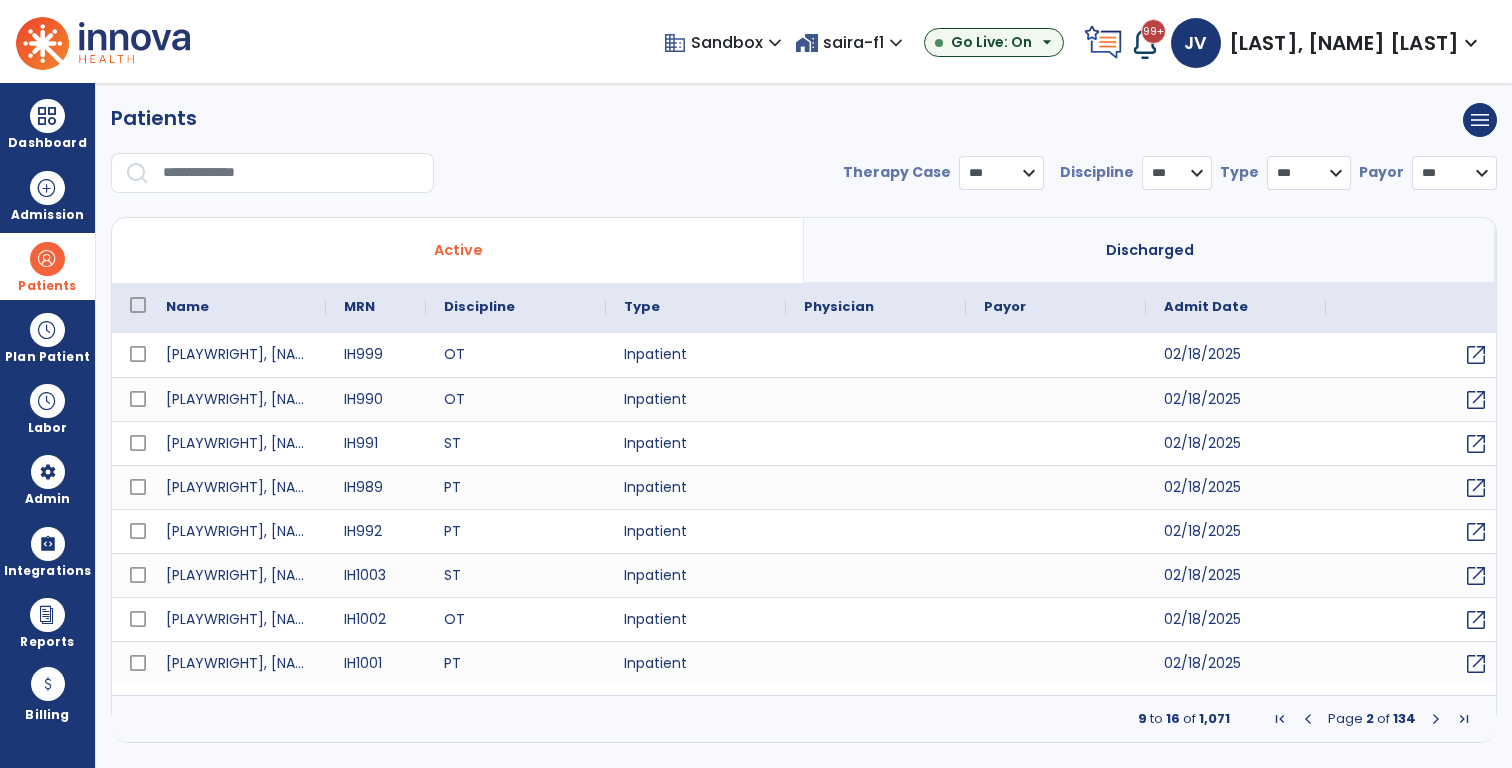 click on "Type" at bounding box center (642, 307) 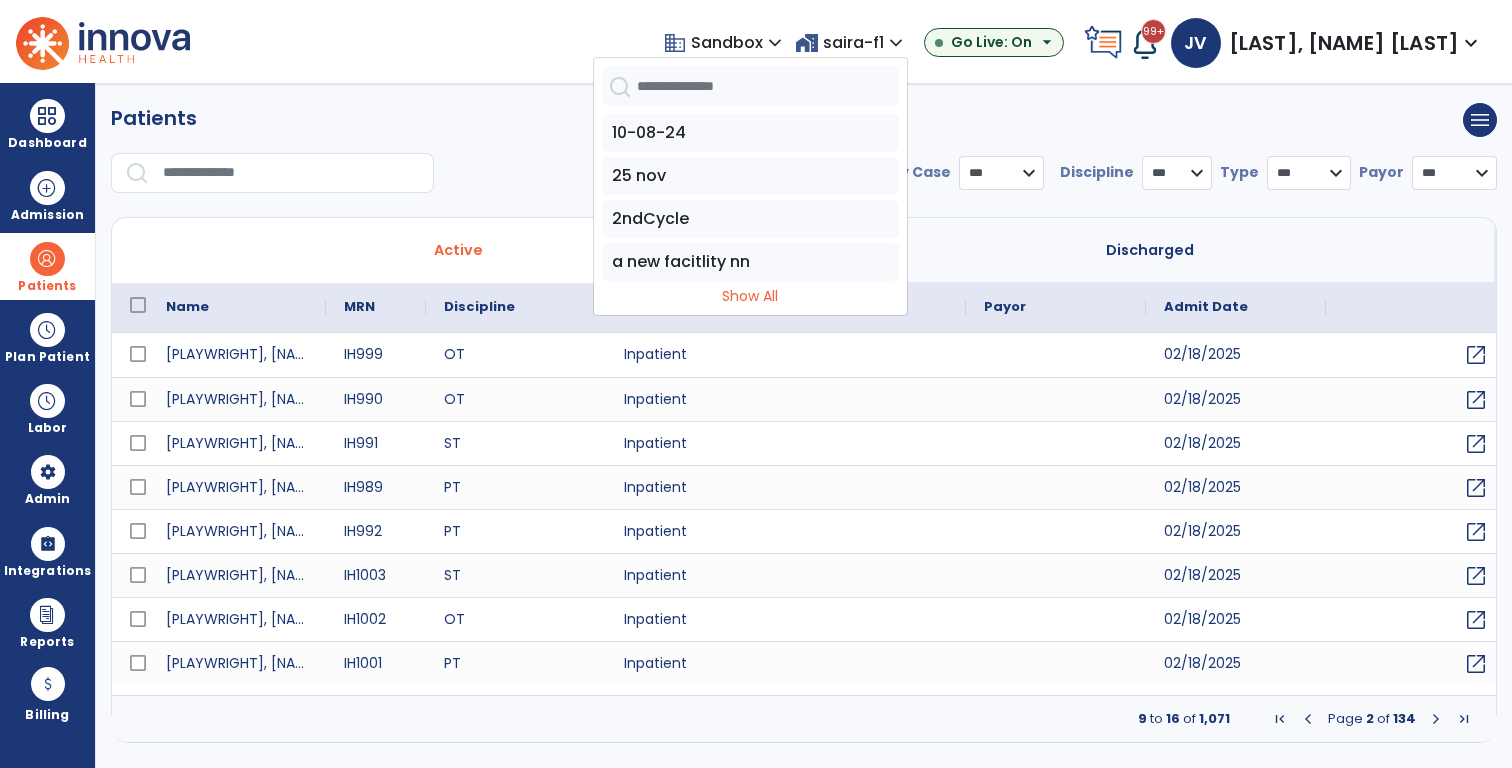 click at bounding box center [768, 86] 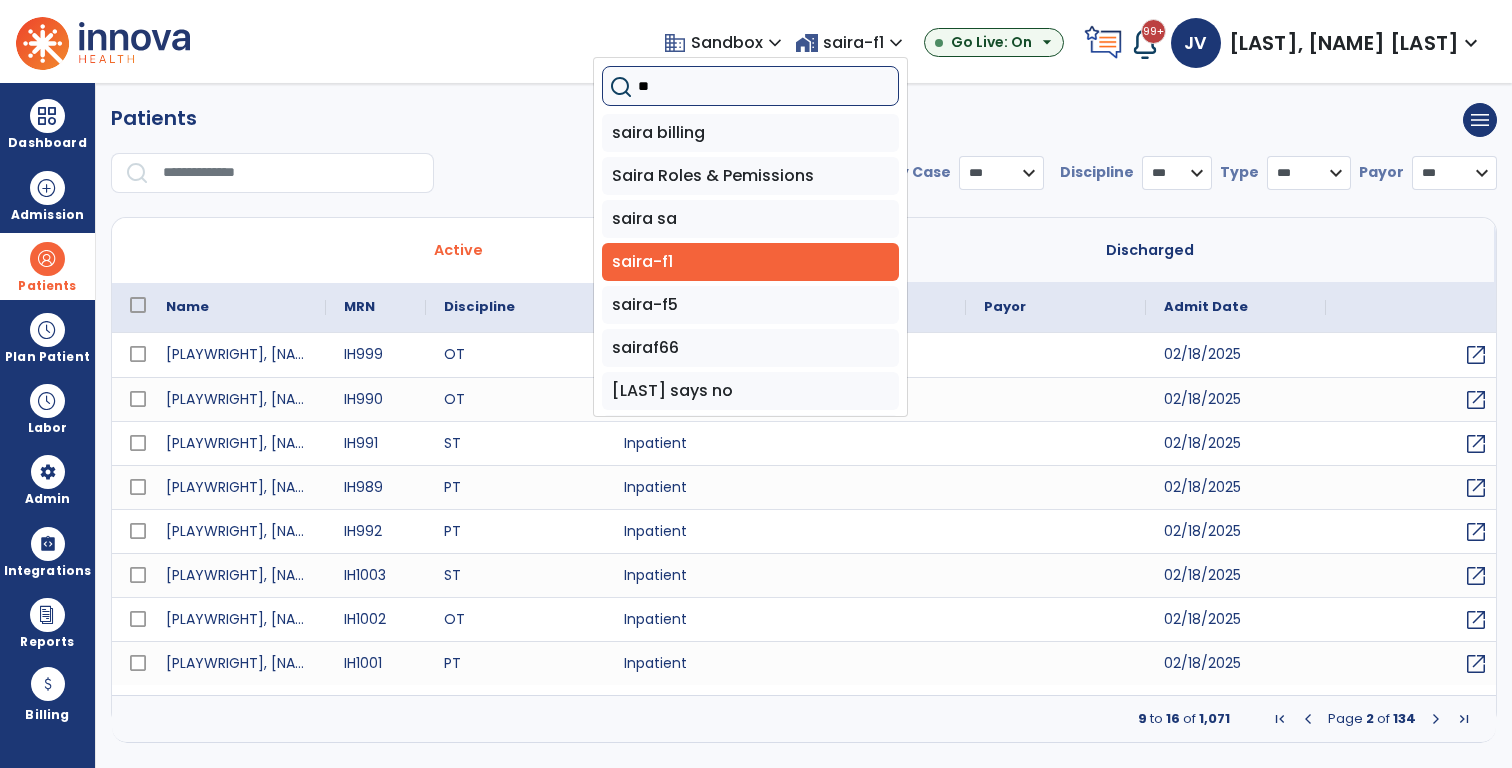 type on "*" 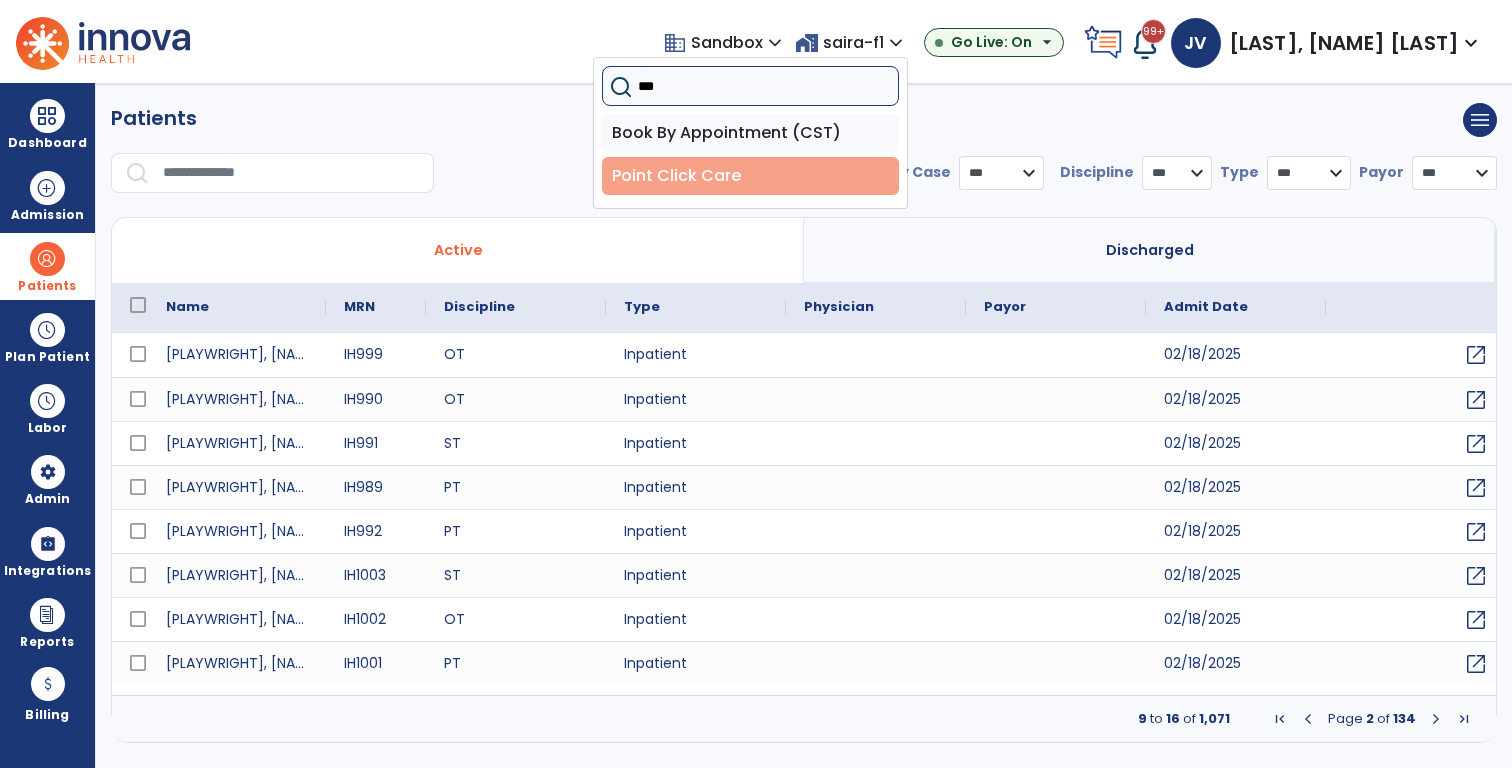 type on "***" 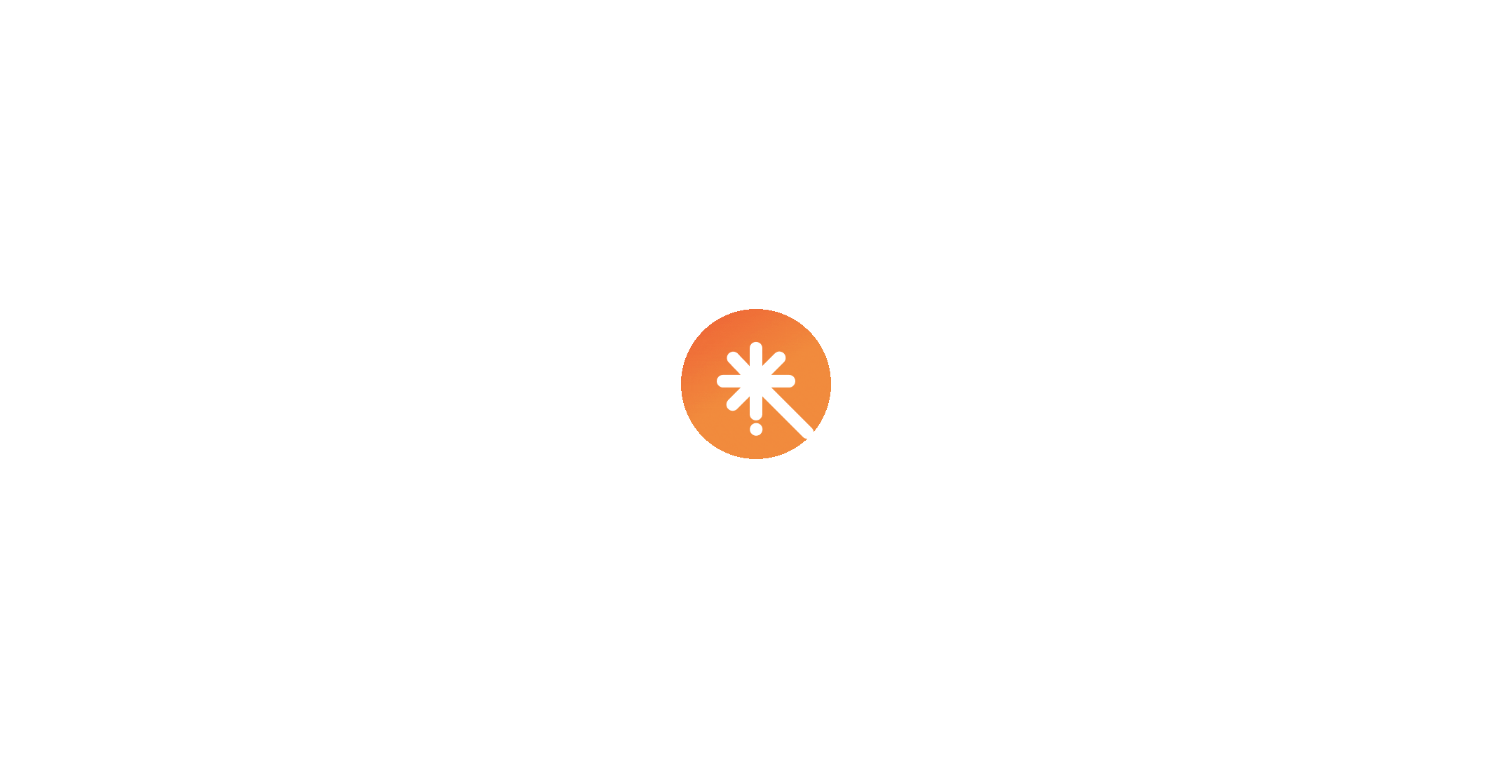 scroll, scrollTop: 0, scrollLeft: 0, axis: both 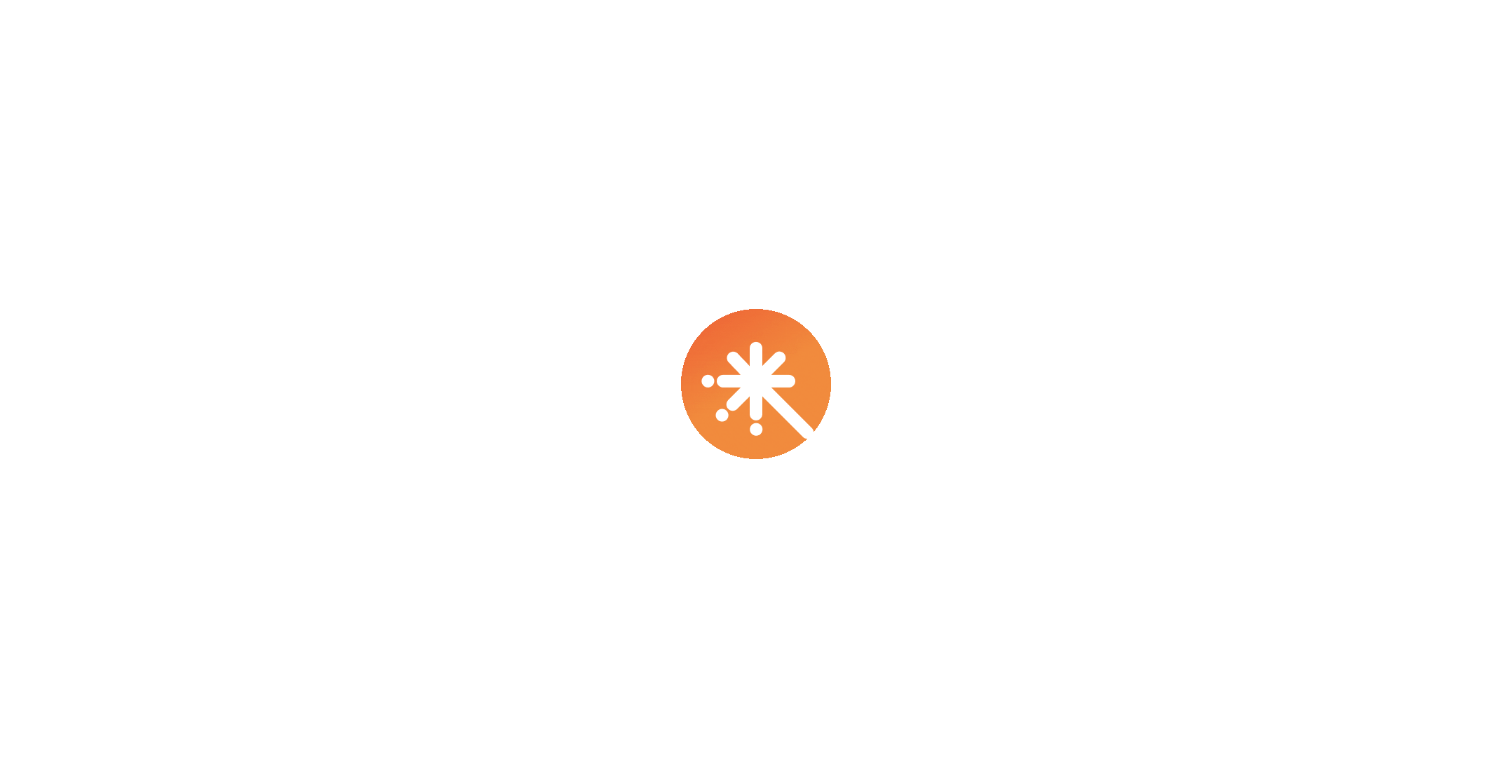 select on "***" 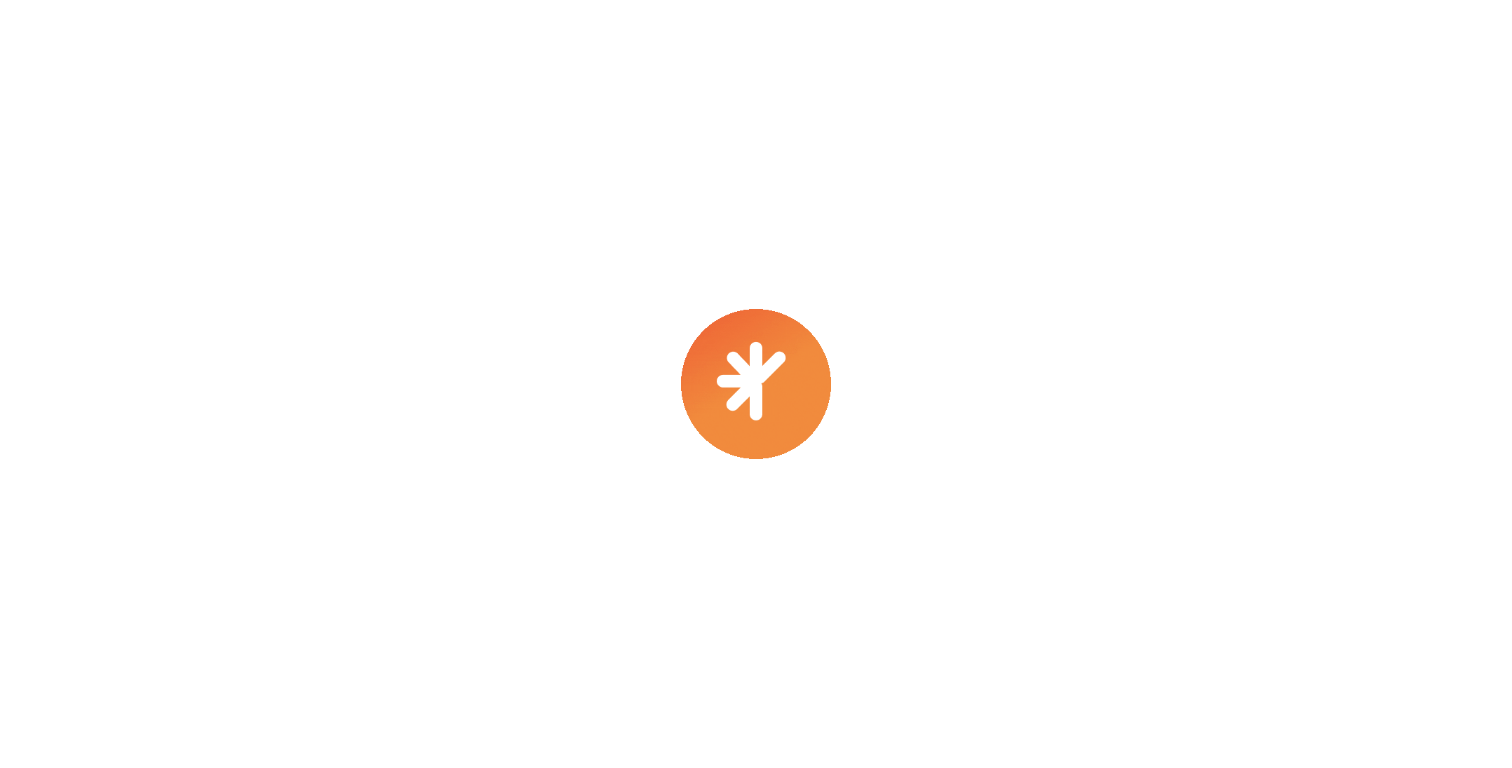 select on "****" 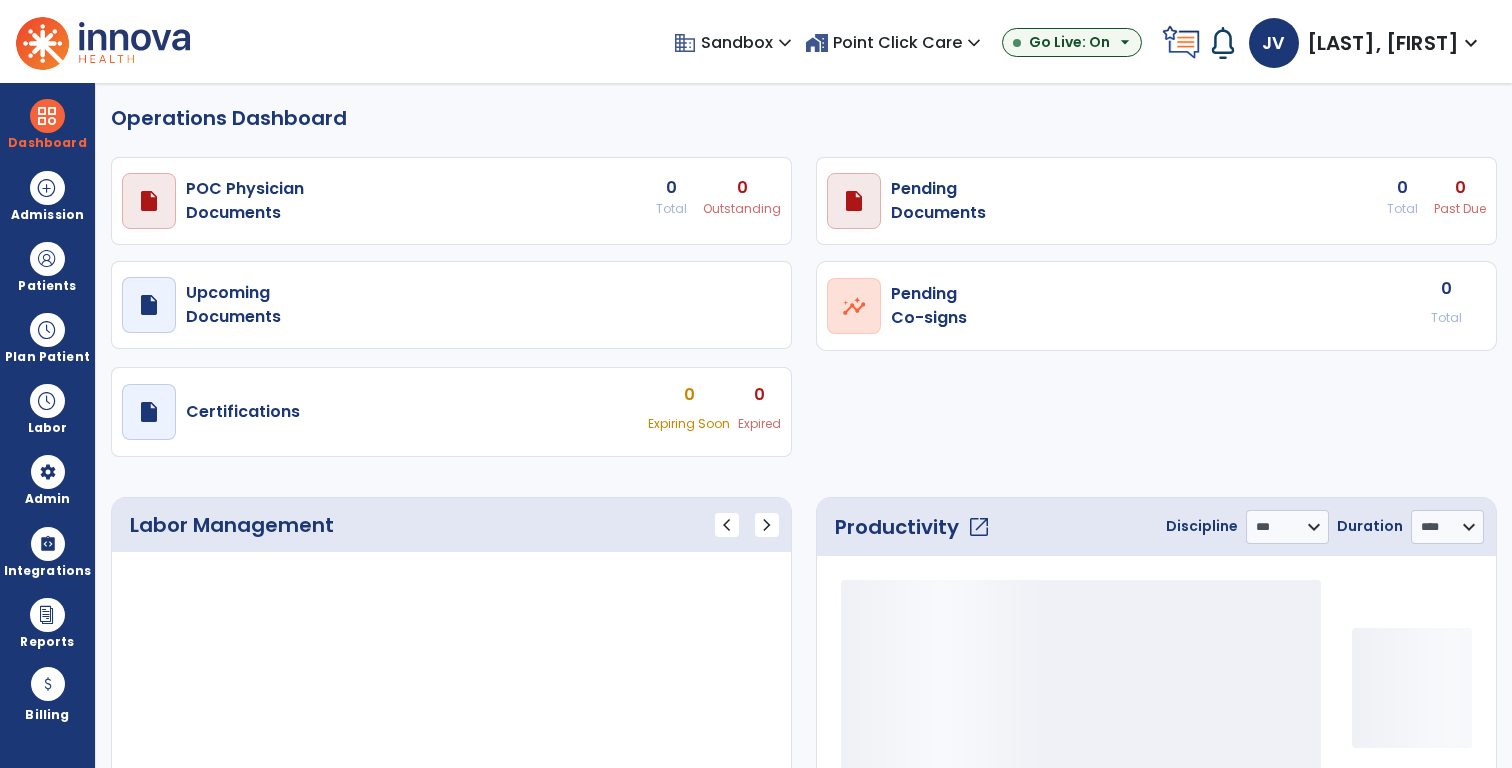 select on "***" 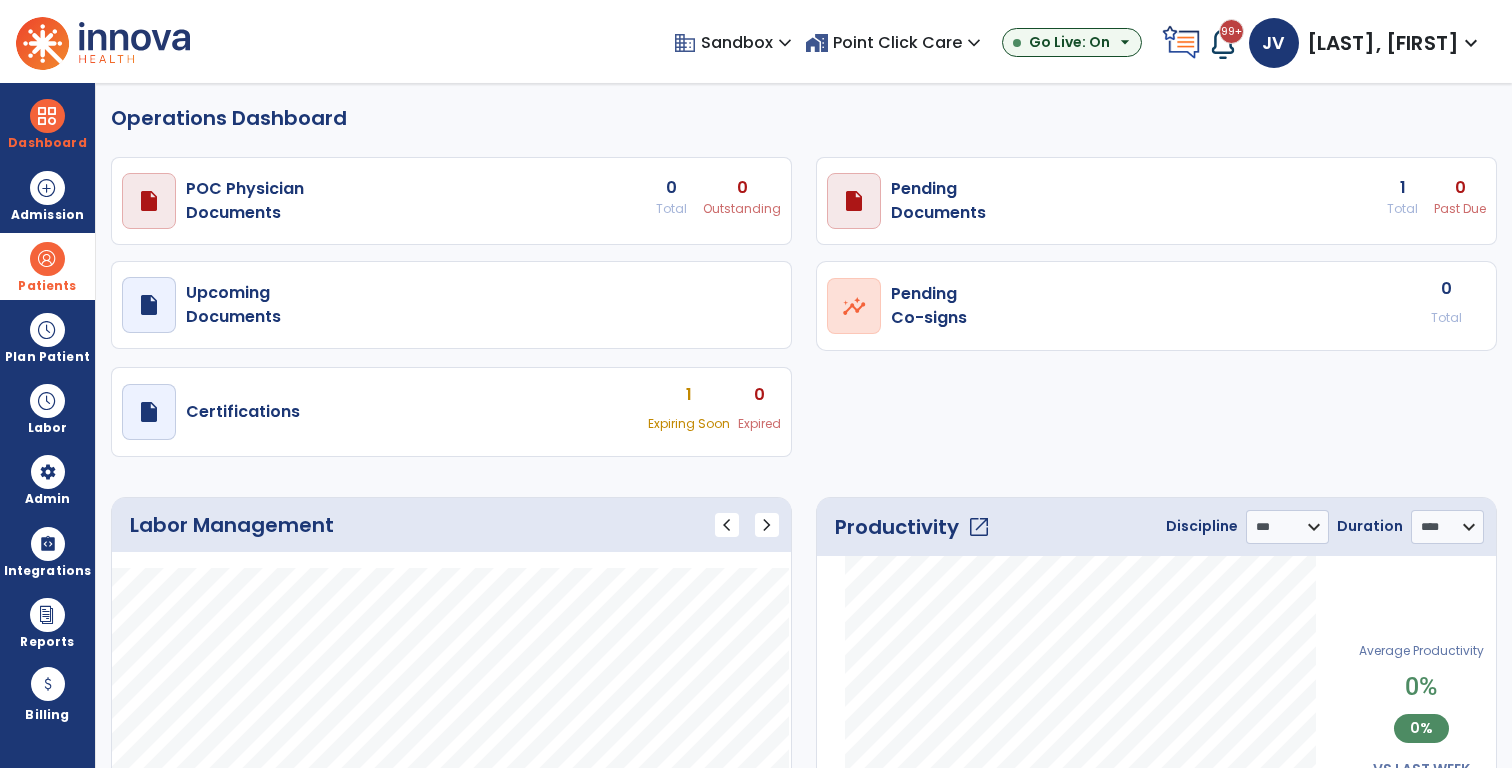 click on "Patients" at bounding box center [47, 266] 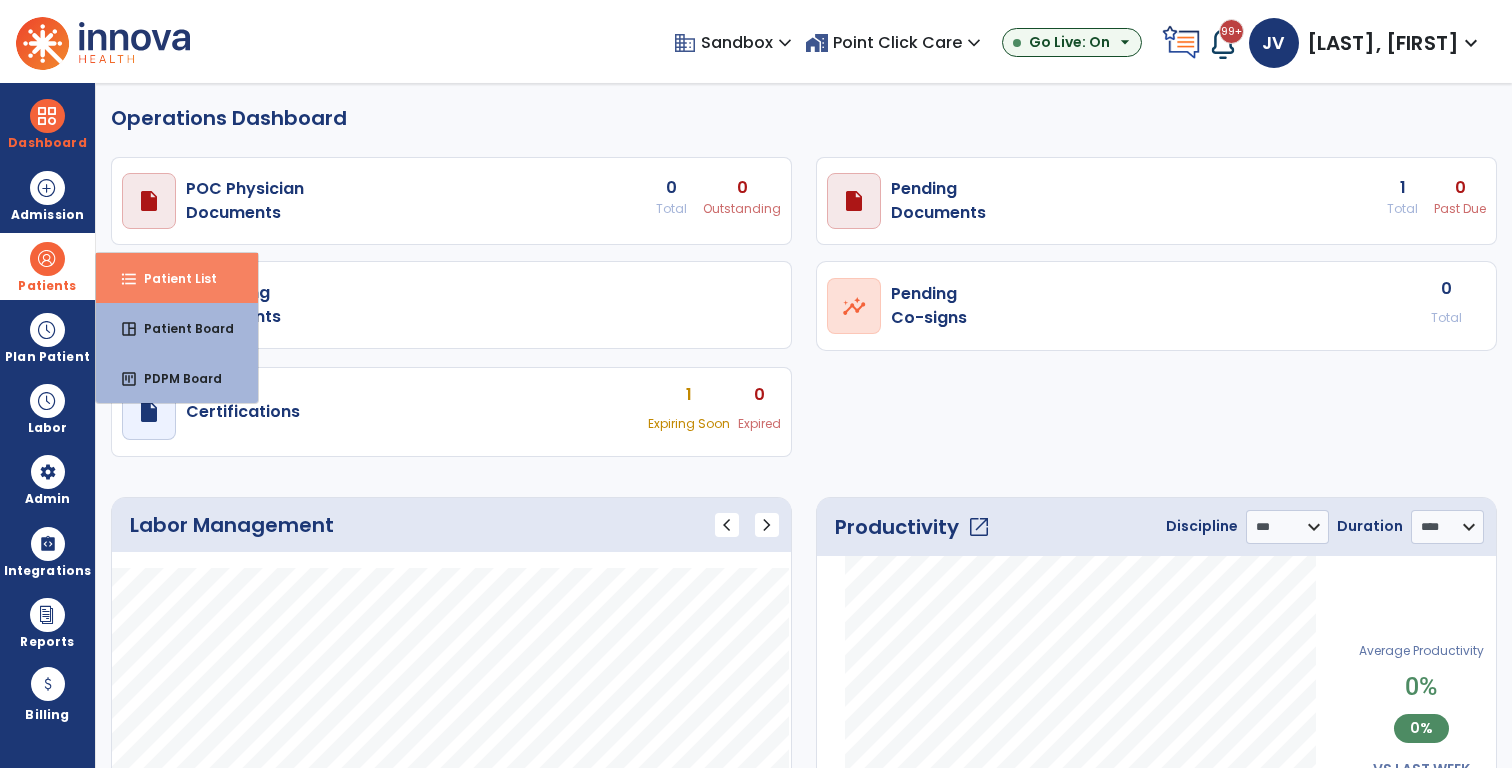 click on "format_list_bulleted  Patient List" at bounding box center (177, 278) 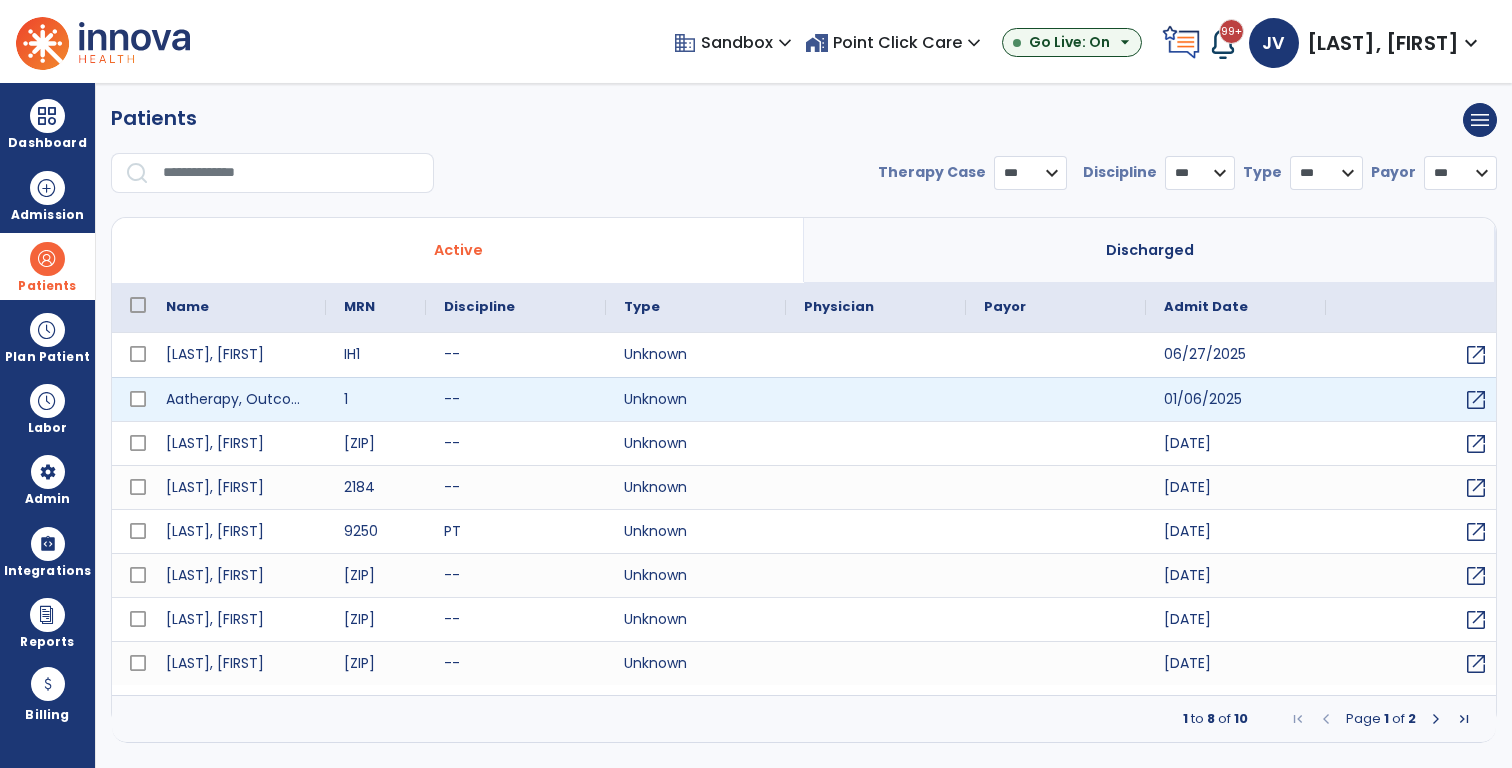 select on "***" 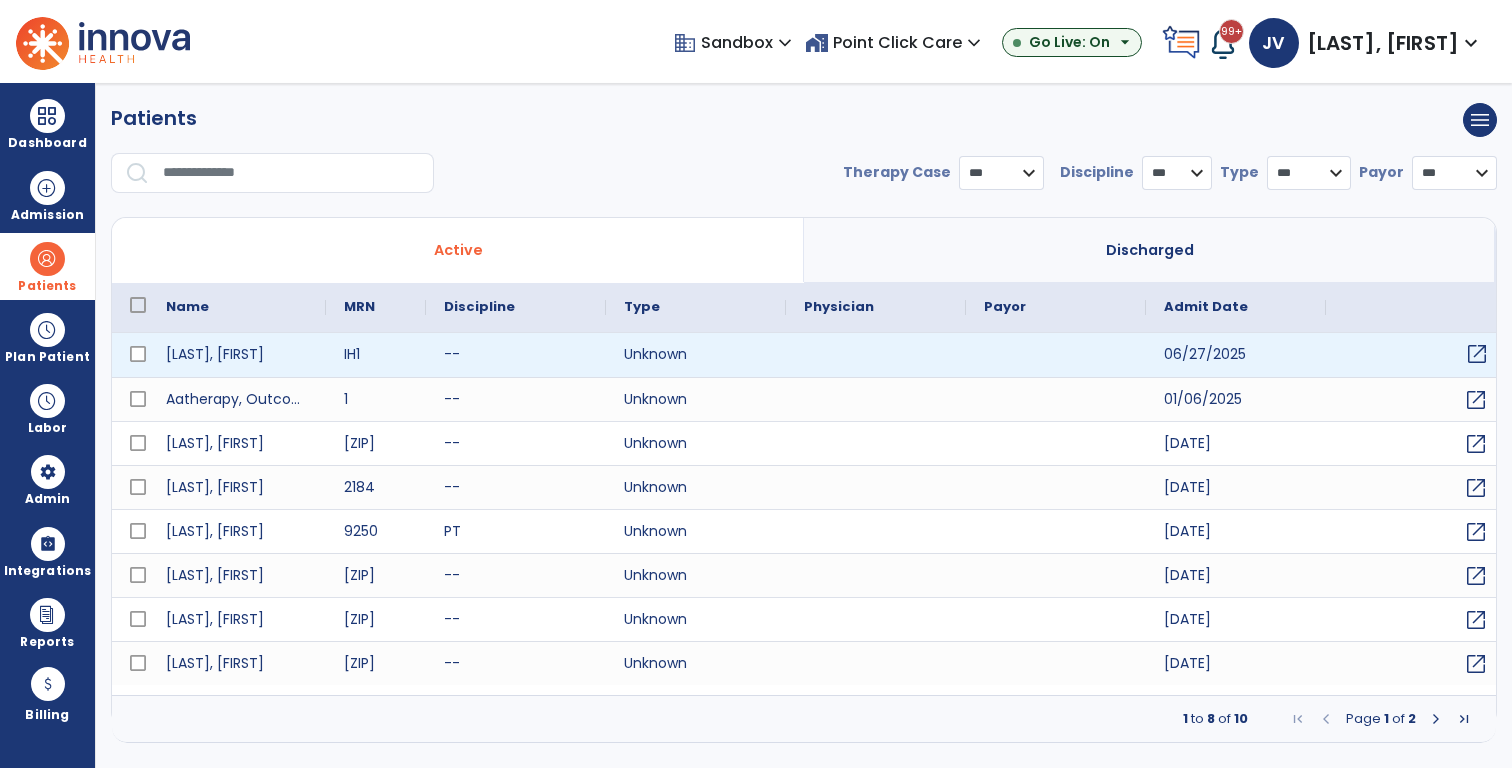 click on "open_in_new" at bounding box center [1416, 355] 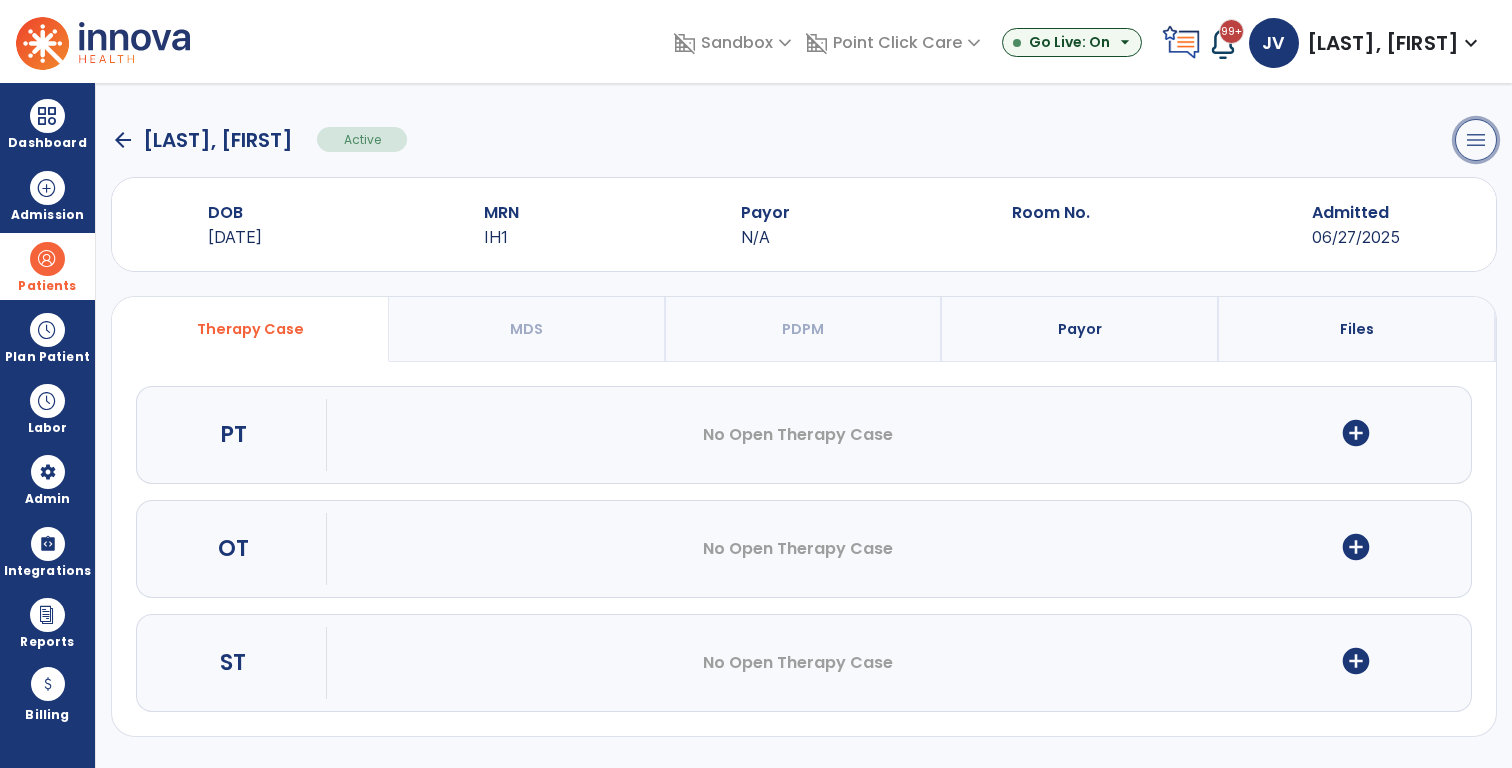 click on "menu" at bounding box center (1476, 140) 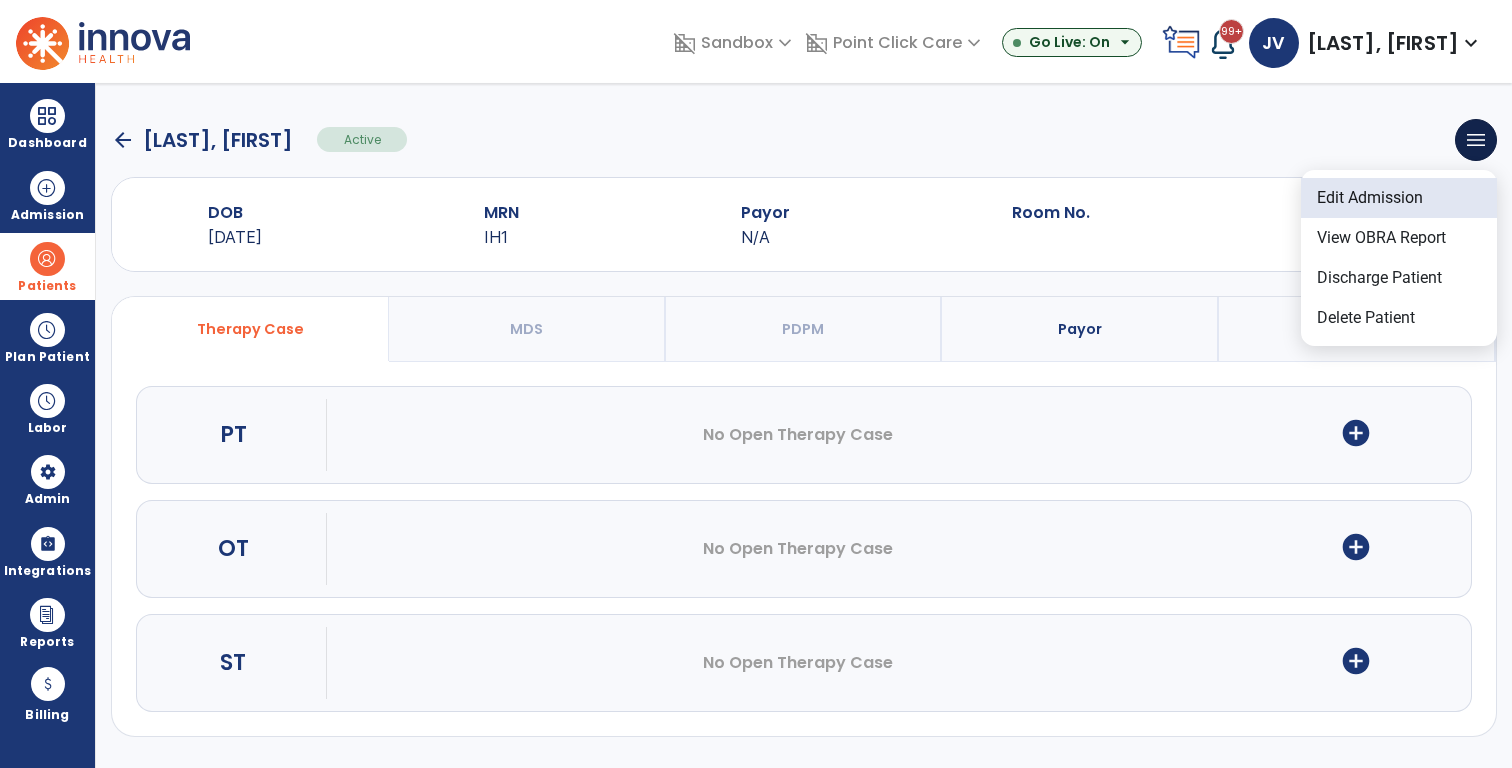 click on "Edit Admission" 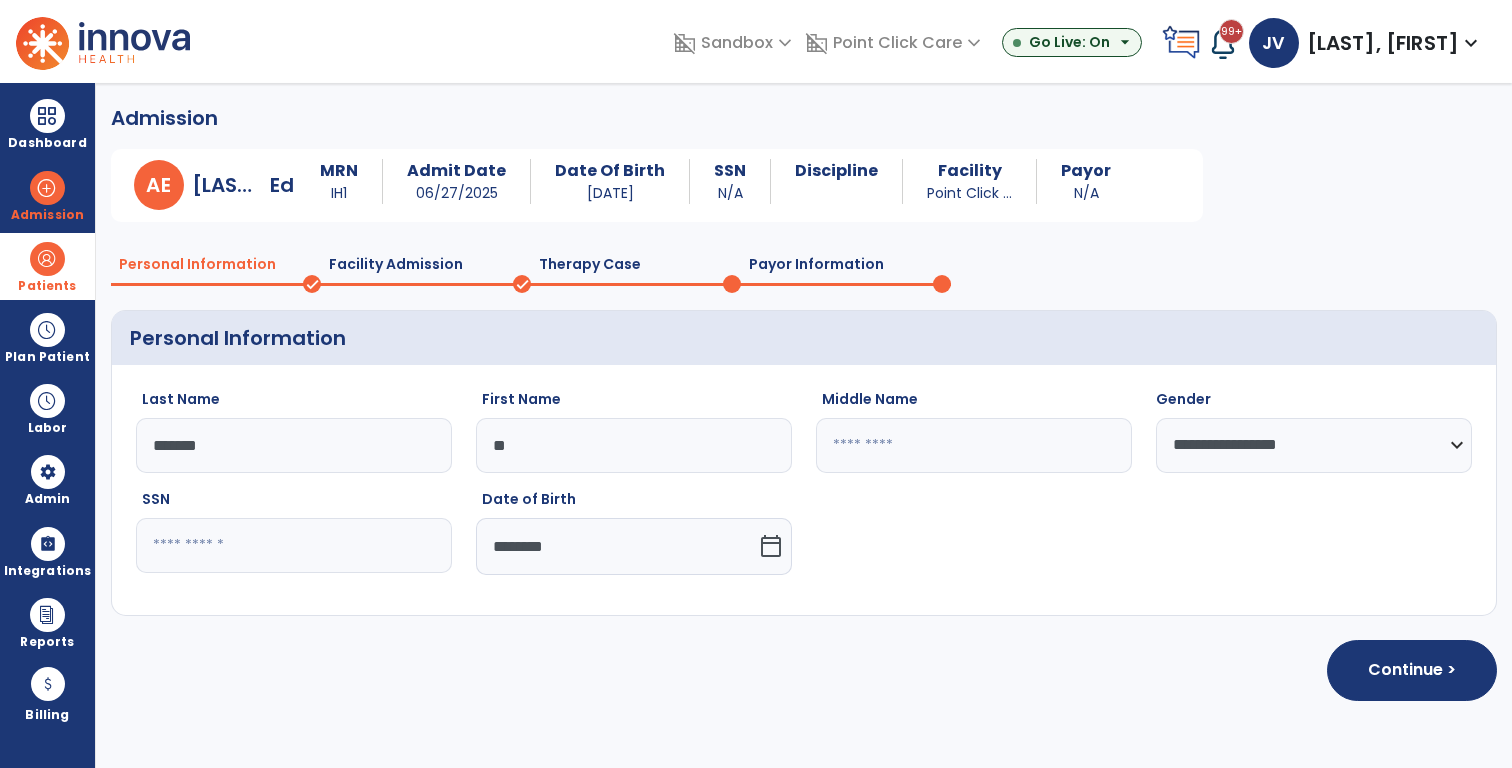 click on "Facility Admission" 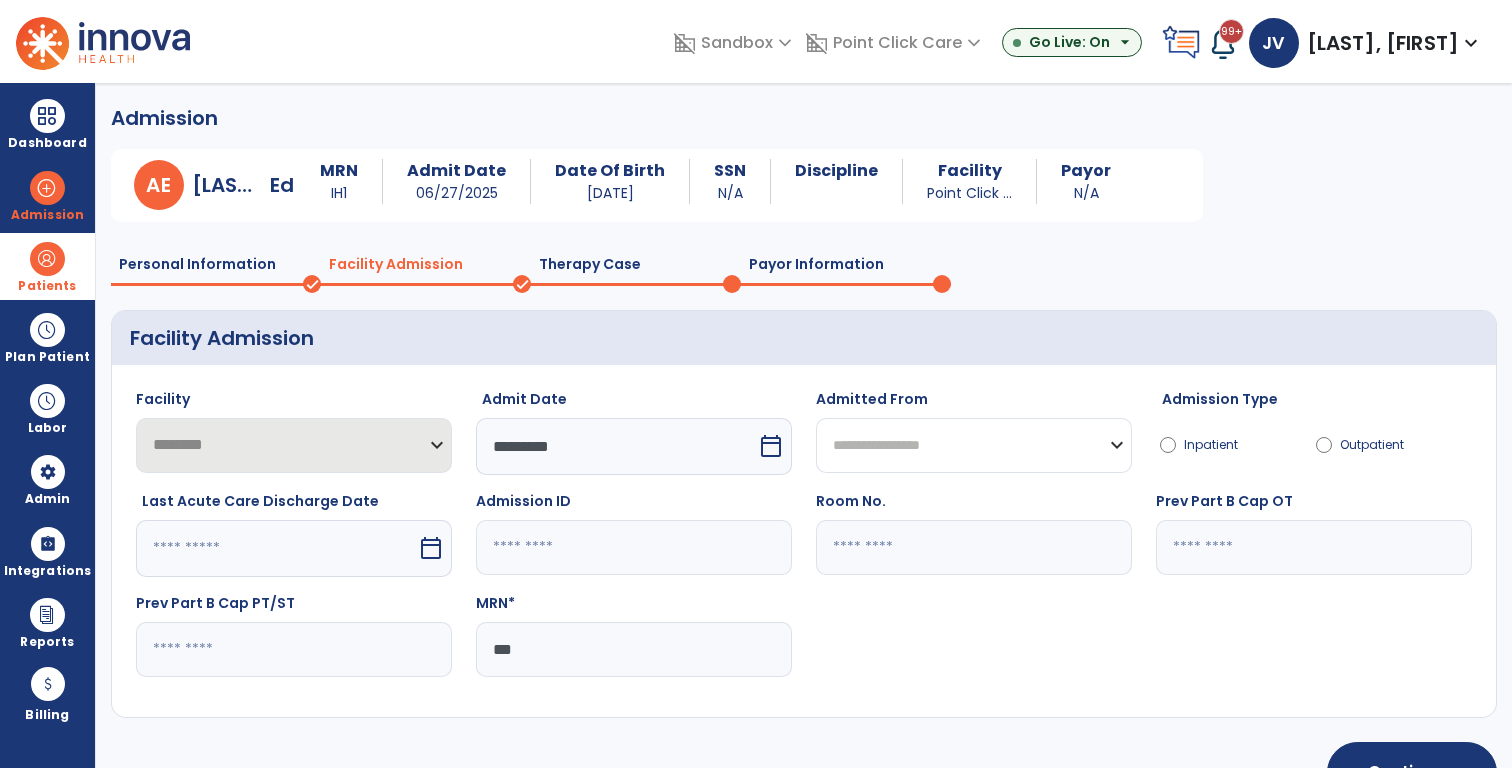 click on "**********" 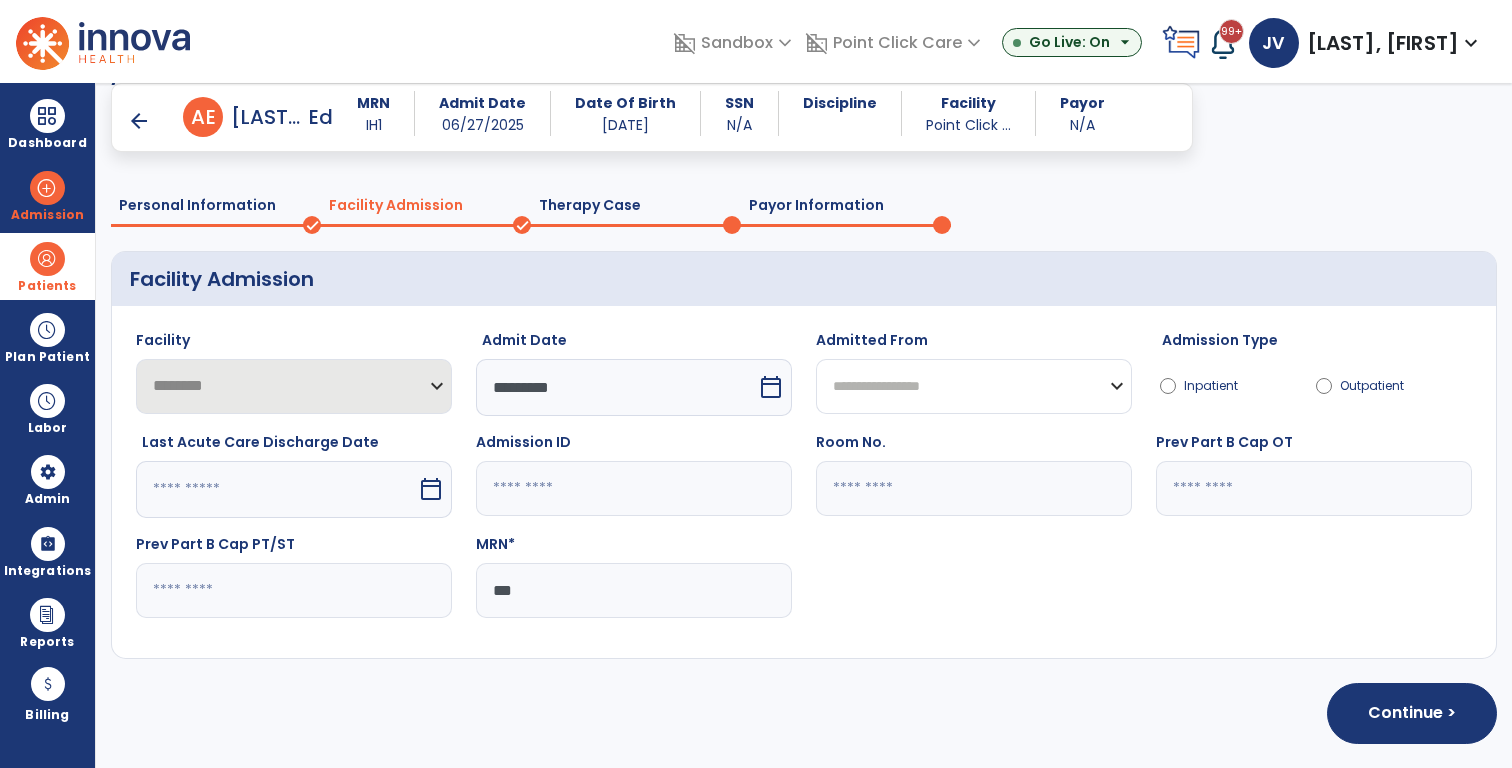 scroll, scrollTop: 40, scrollLeft: 0, axis: vertical 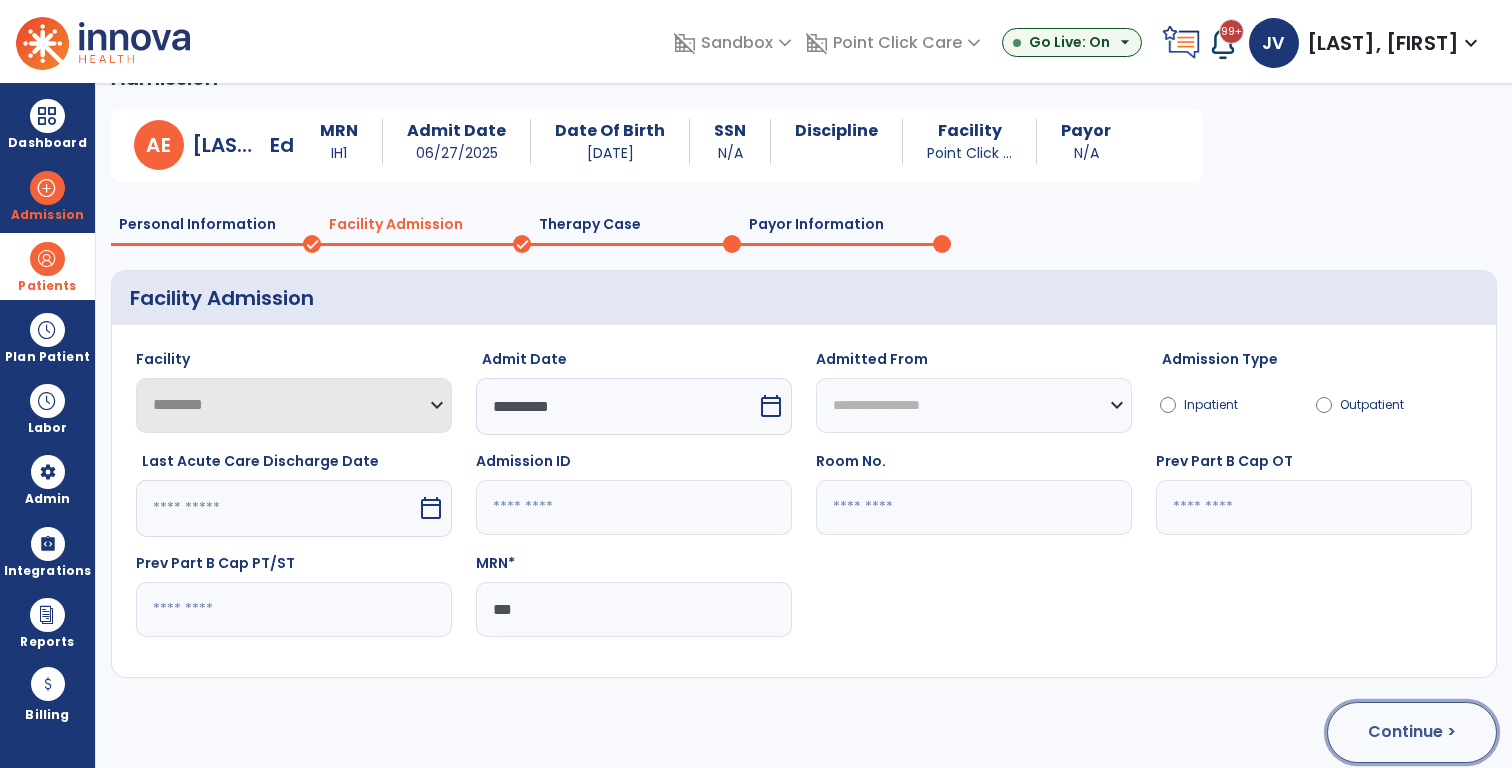 click on "Continue >" 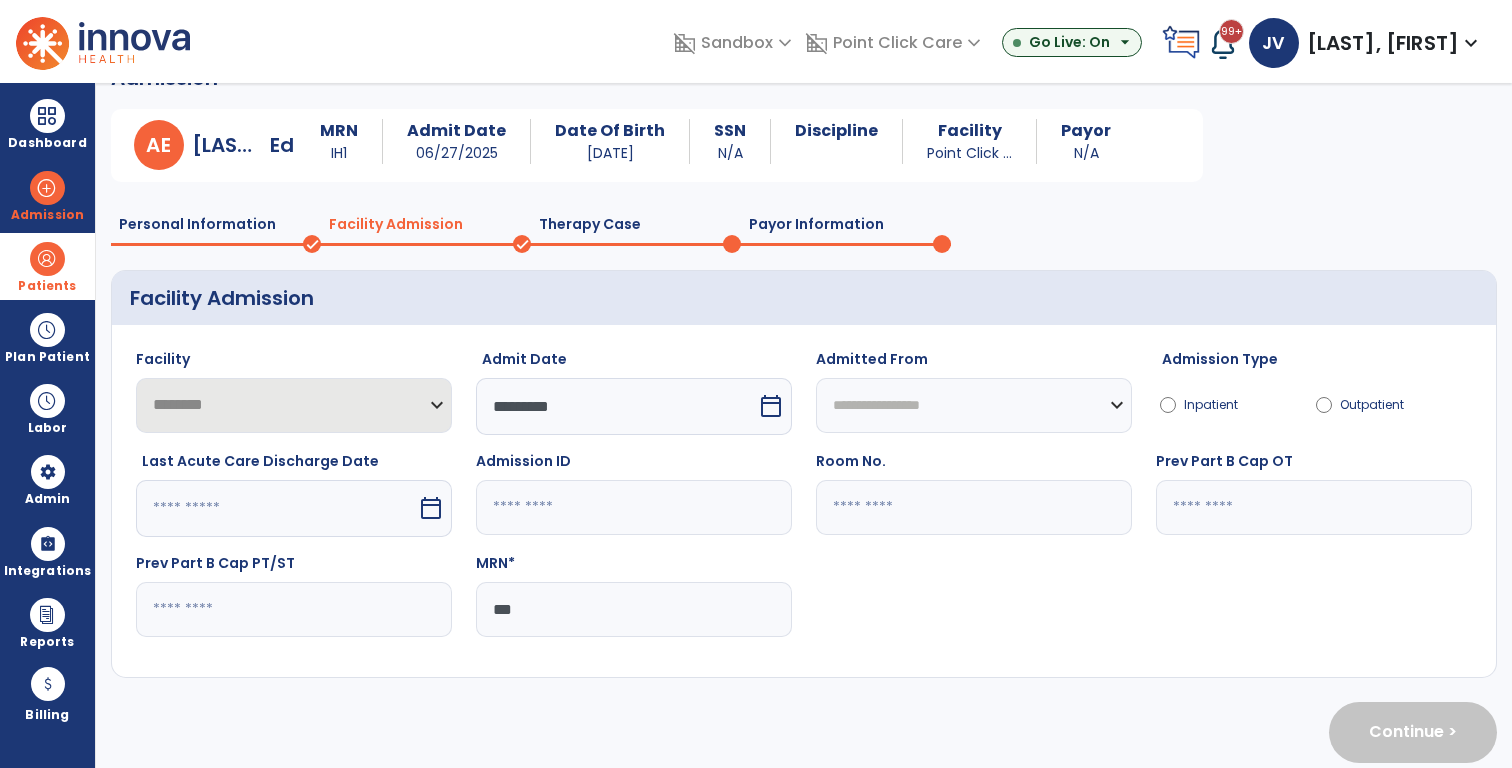 scroll, scrollTop: 0, scrollLeft: 0, axis: both 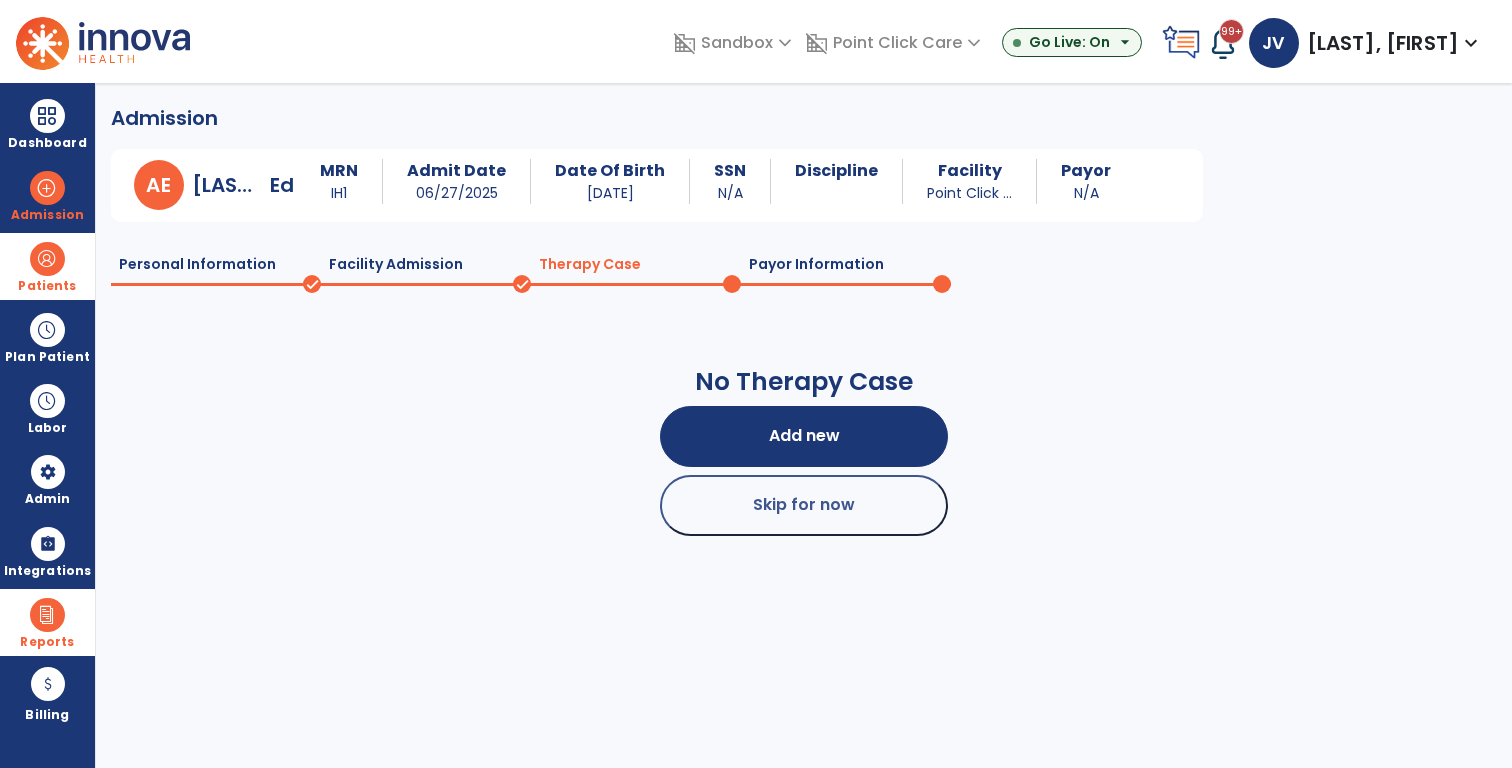 click on "Reports  export_notes  Billing Exports  note_alt  EOM Report  event_note  Minutes By Payor  sticky_note_2  PBJ Report  export_notes  Operational  inbox_customize  Service Log  playlist_add_check  Triple Check Report" at bounding box center (47, 622) 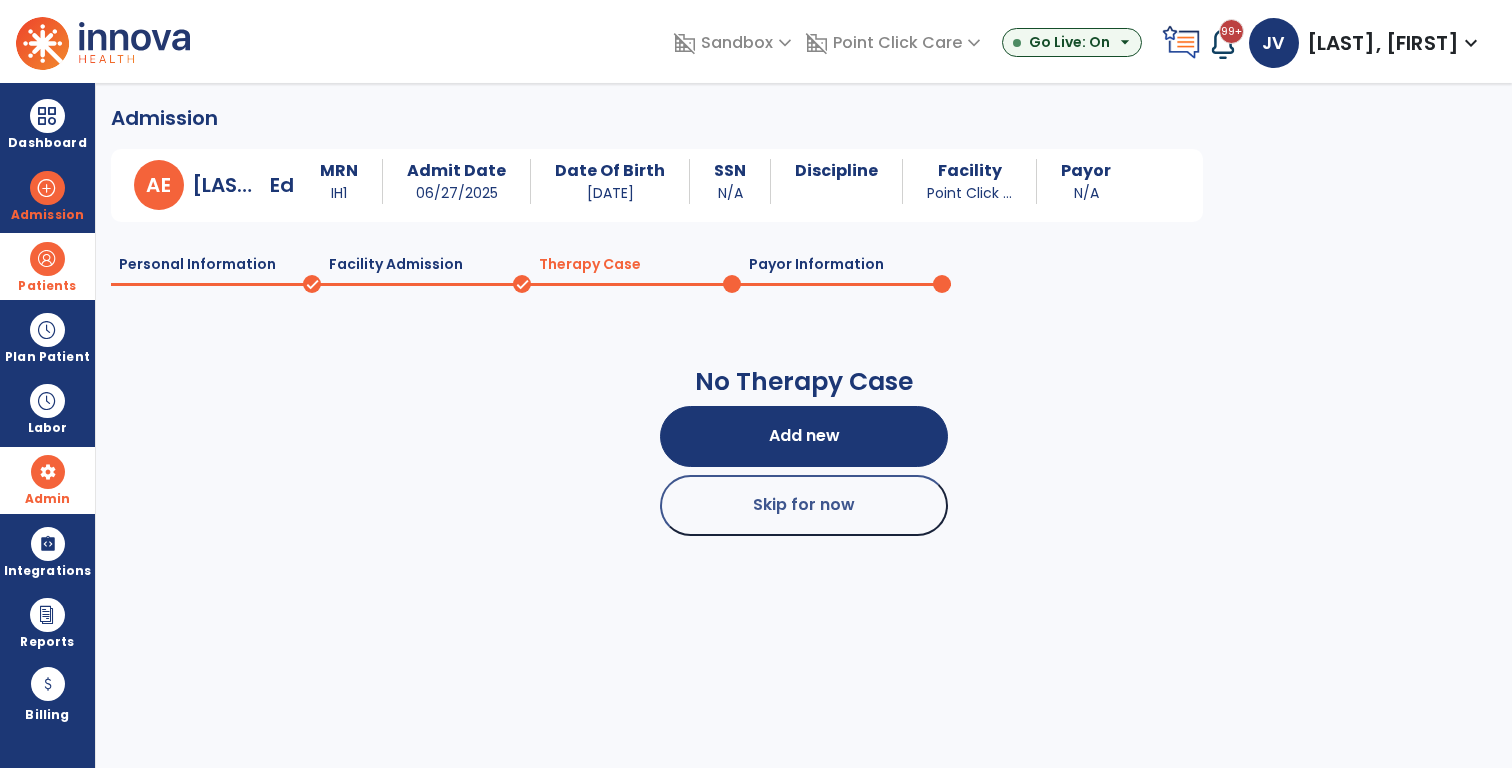 click at bounding box center (48, 472) 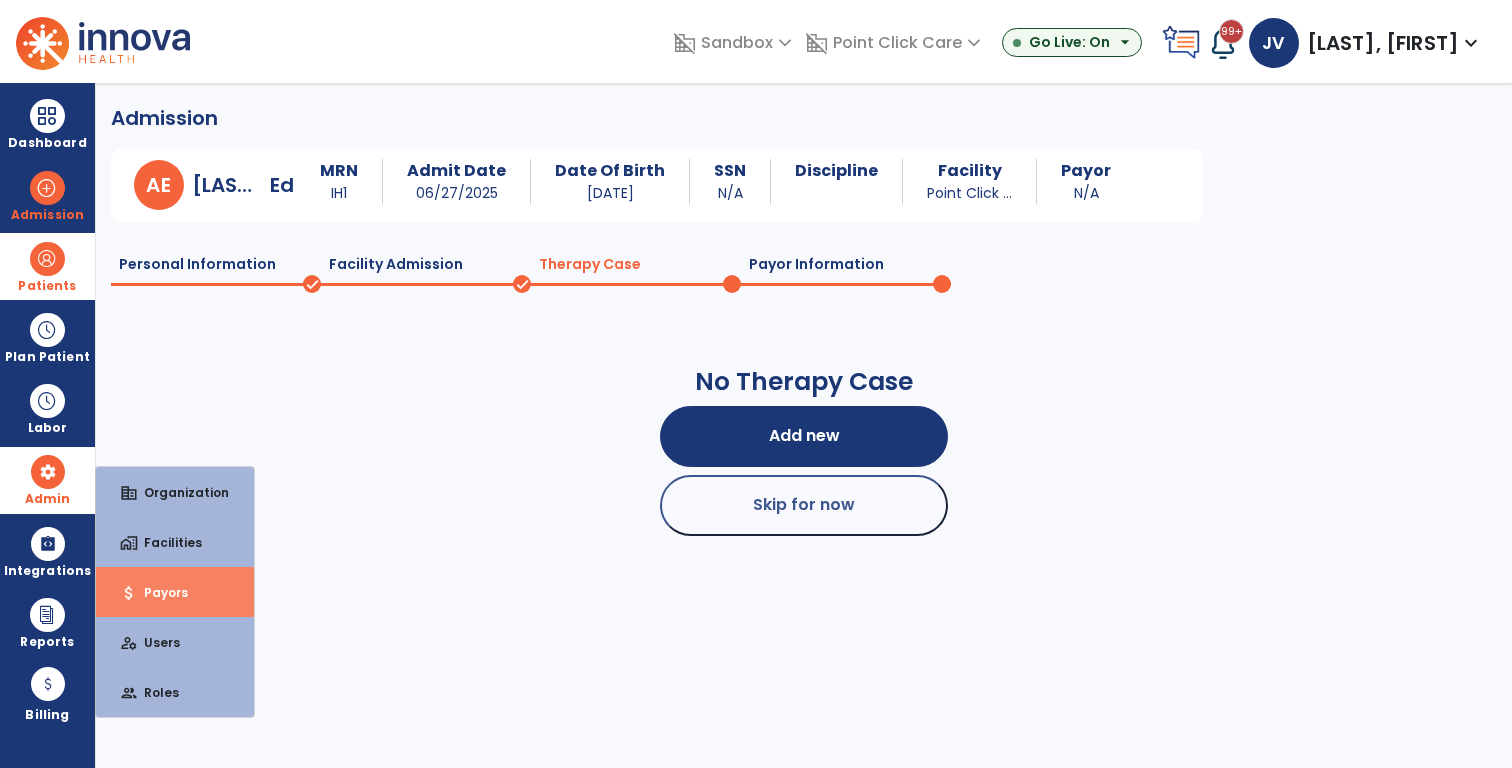 click on "Payors" at bounding box center [158, 592] 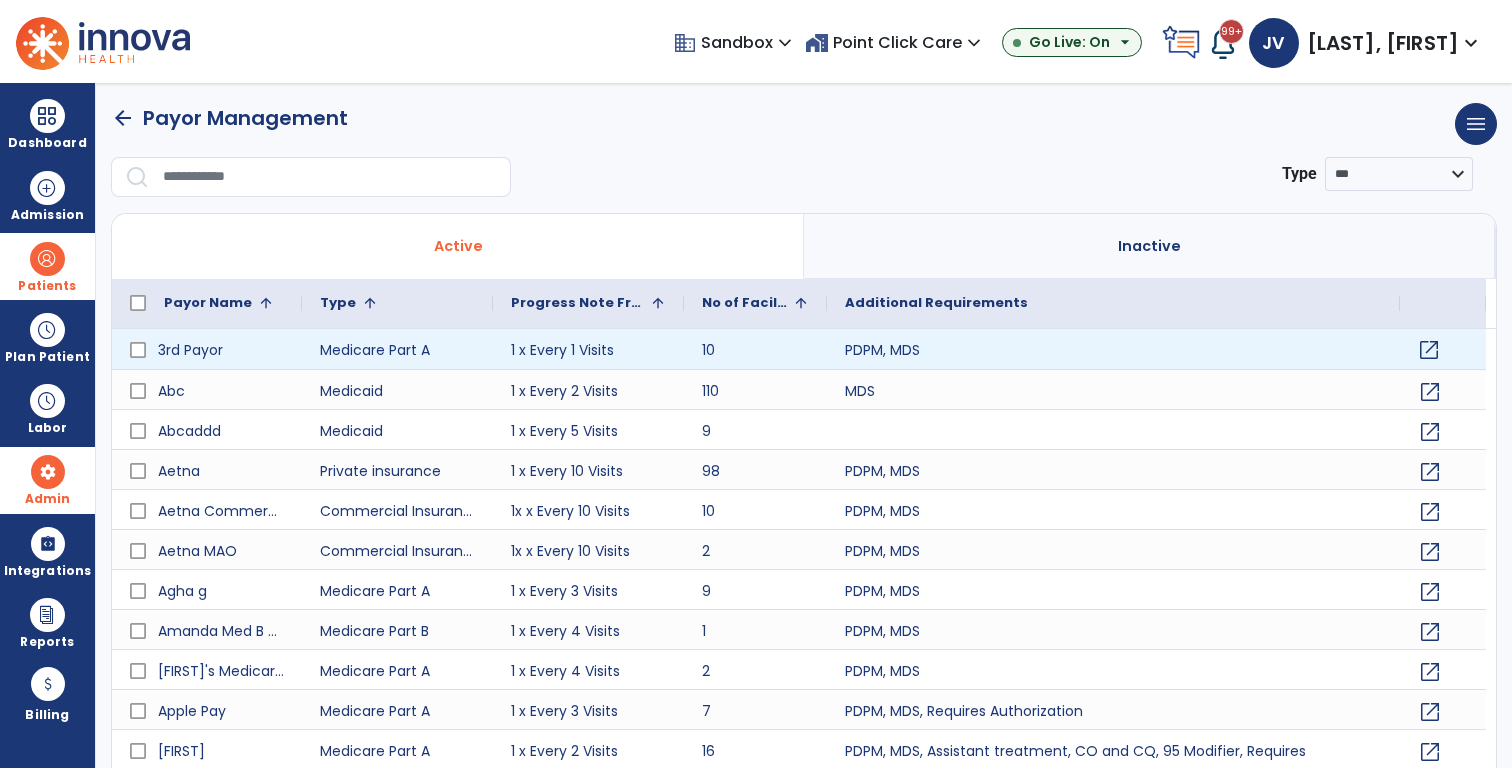 click on "open_in_new" 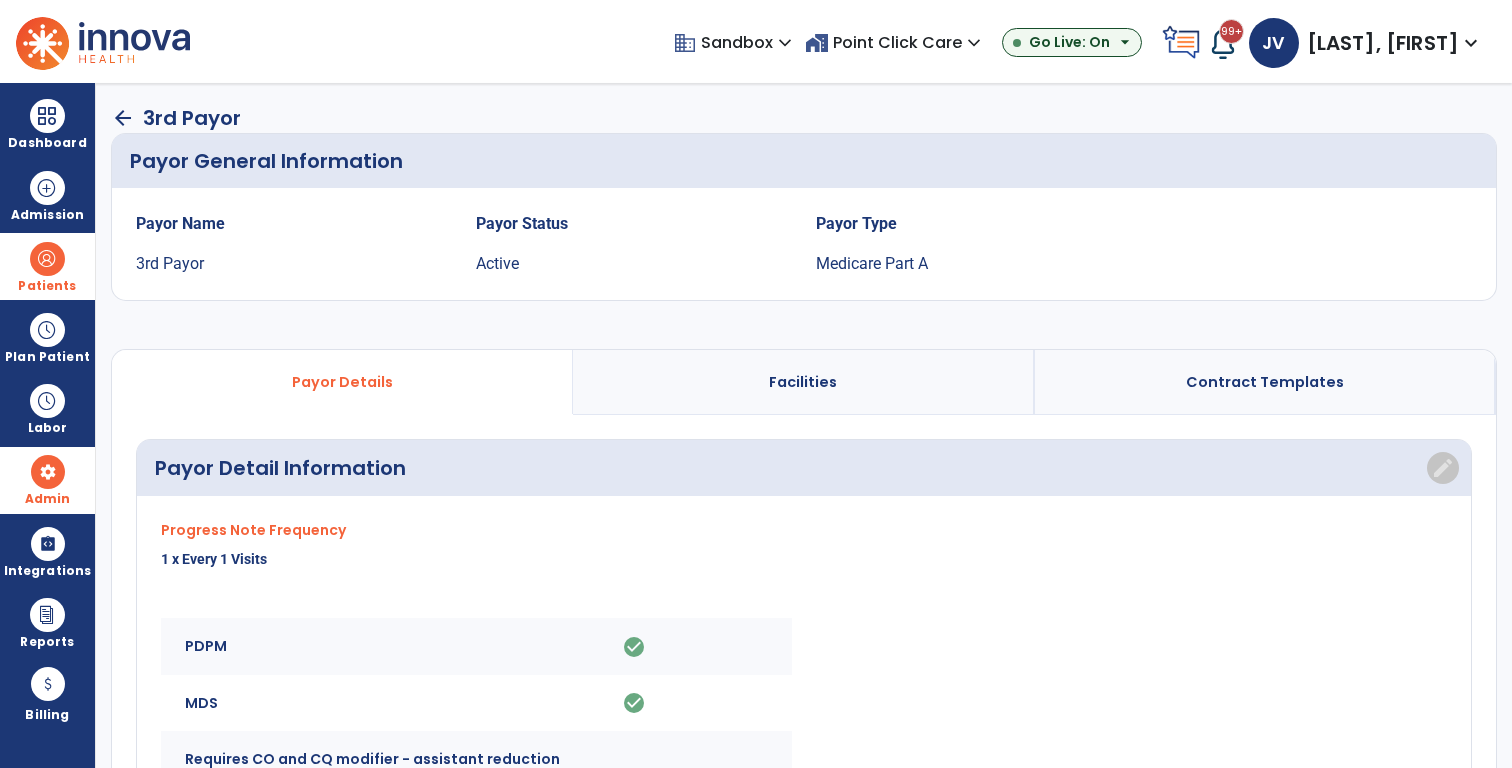 click on "Facilities" at bounding box center [803, 382] 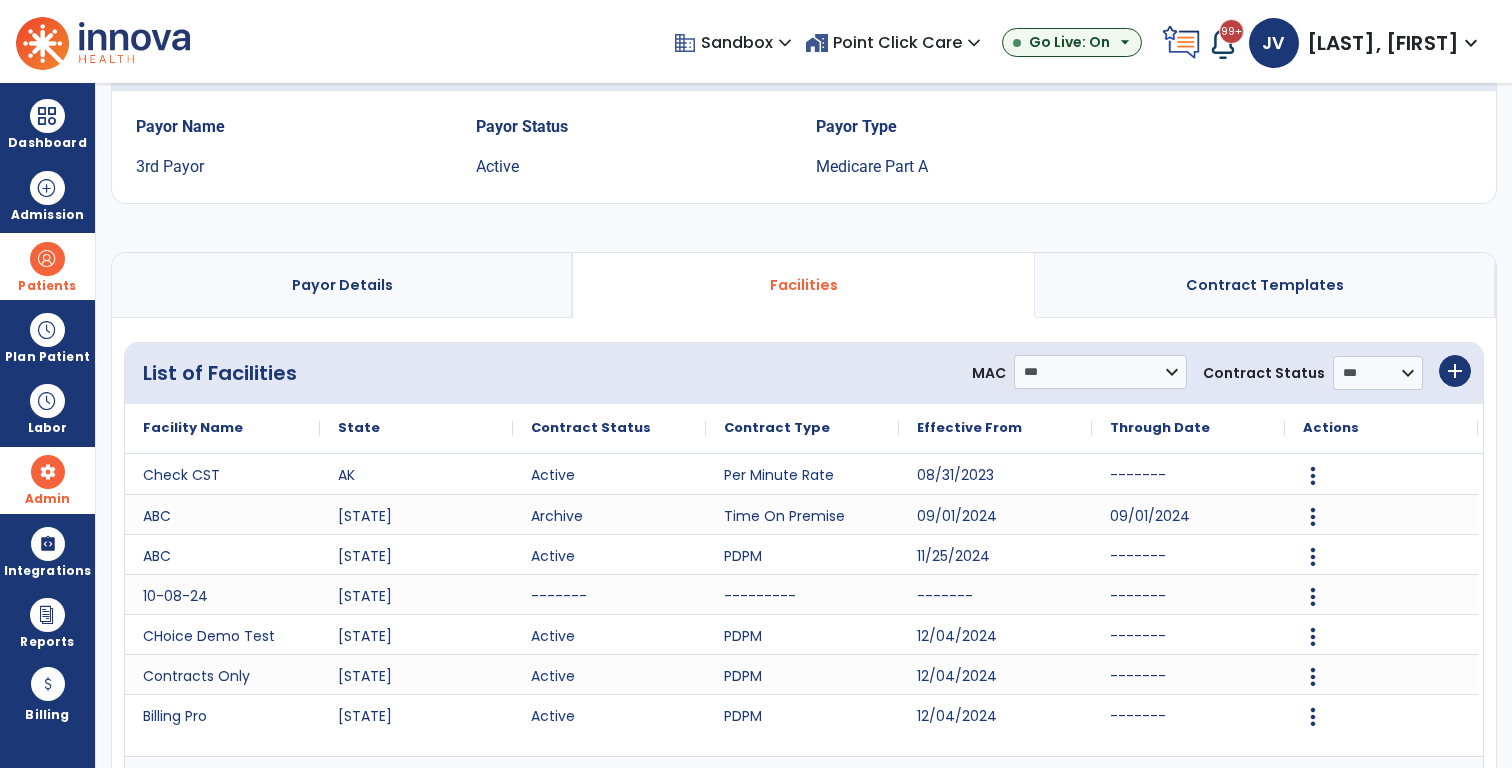 scroll, scrollTop: 117, scrollLeft: 0, axis: vertical 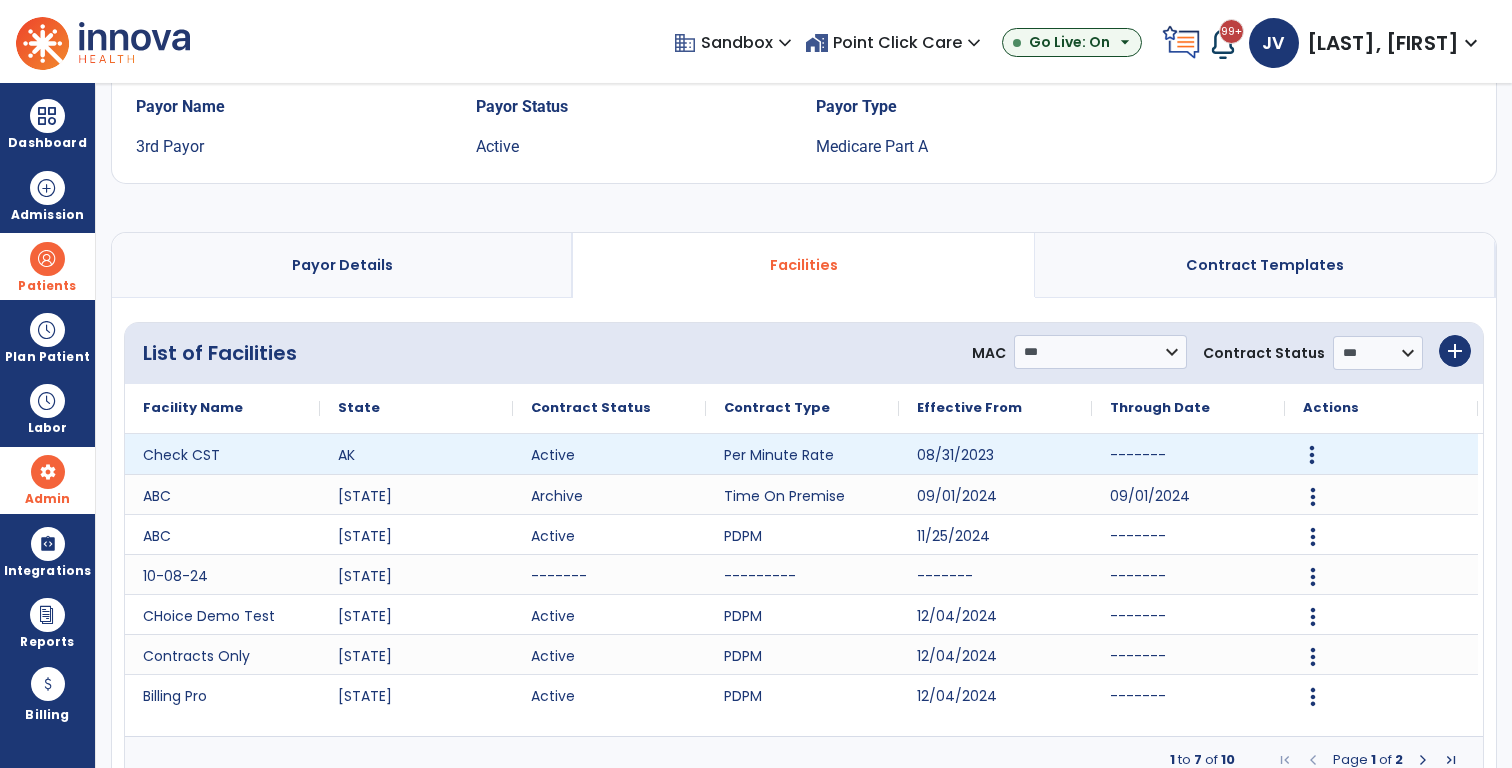 click 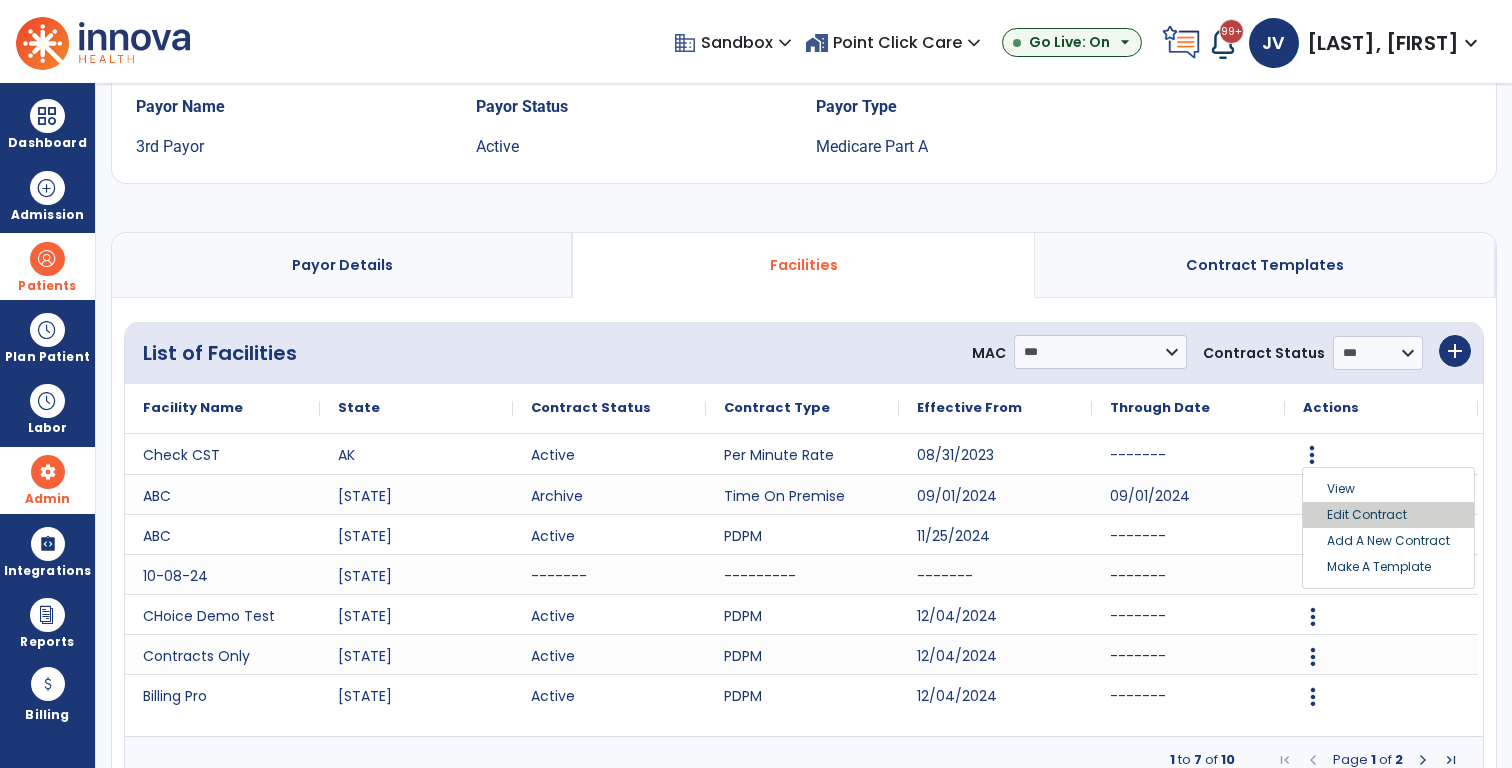 click on "Edit Contract" at bounding box center (1388, 515) 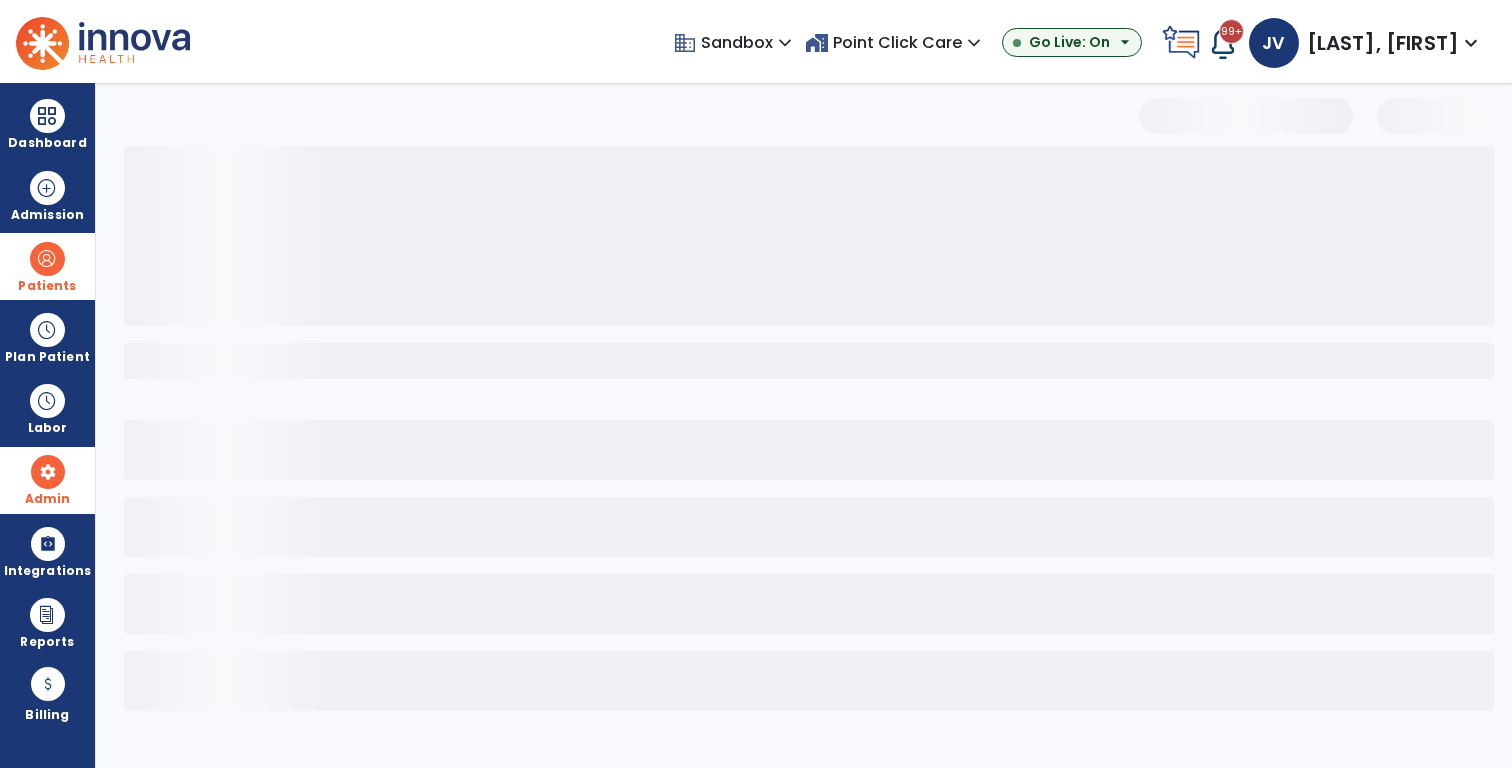 select on "**********" 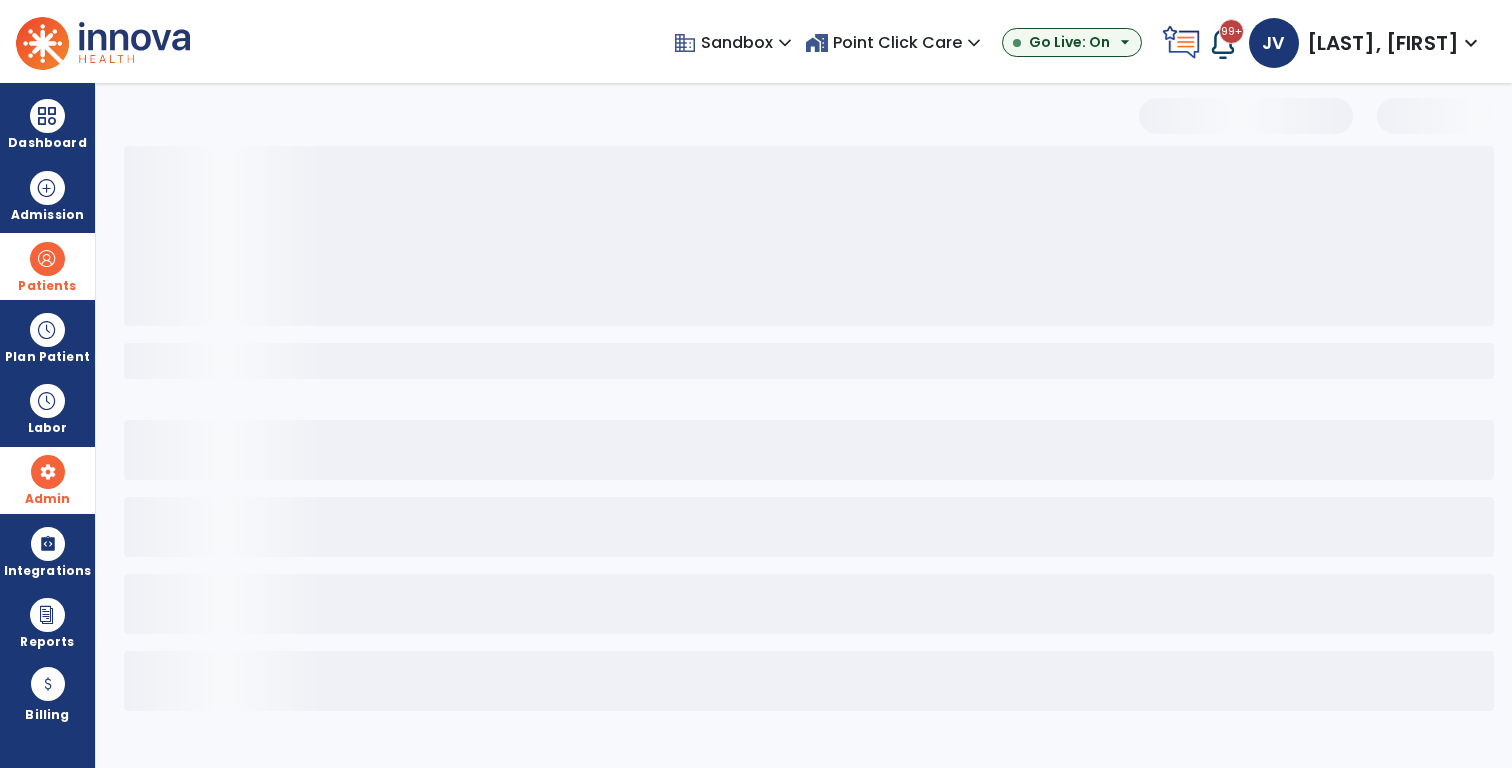 select on "**********" 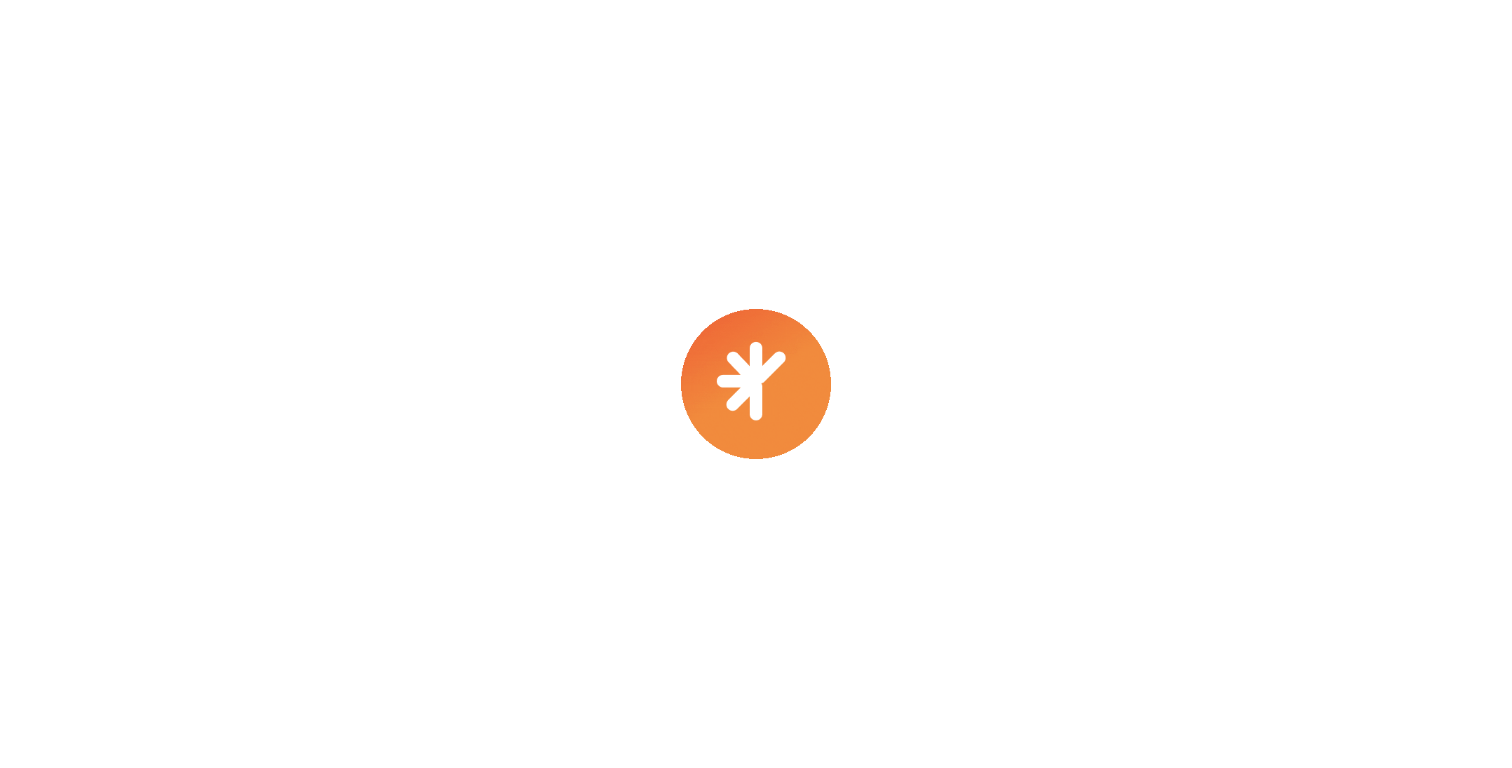 scroll, scrollTop: 0, scrollLeft: 0, axis: both 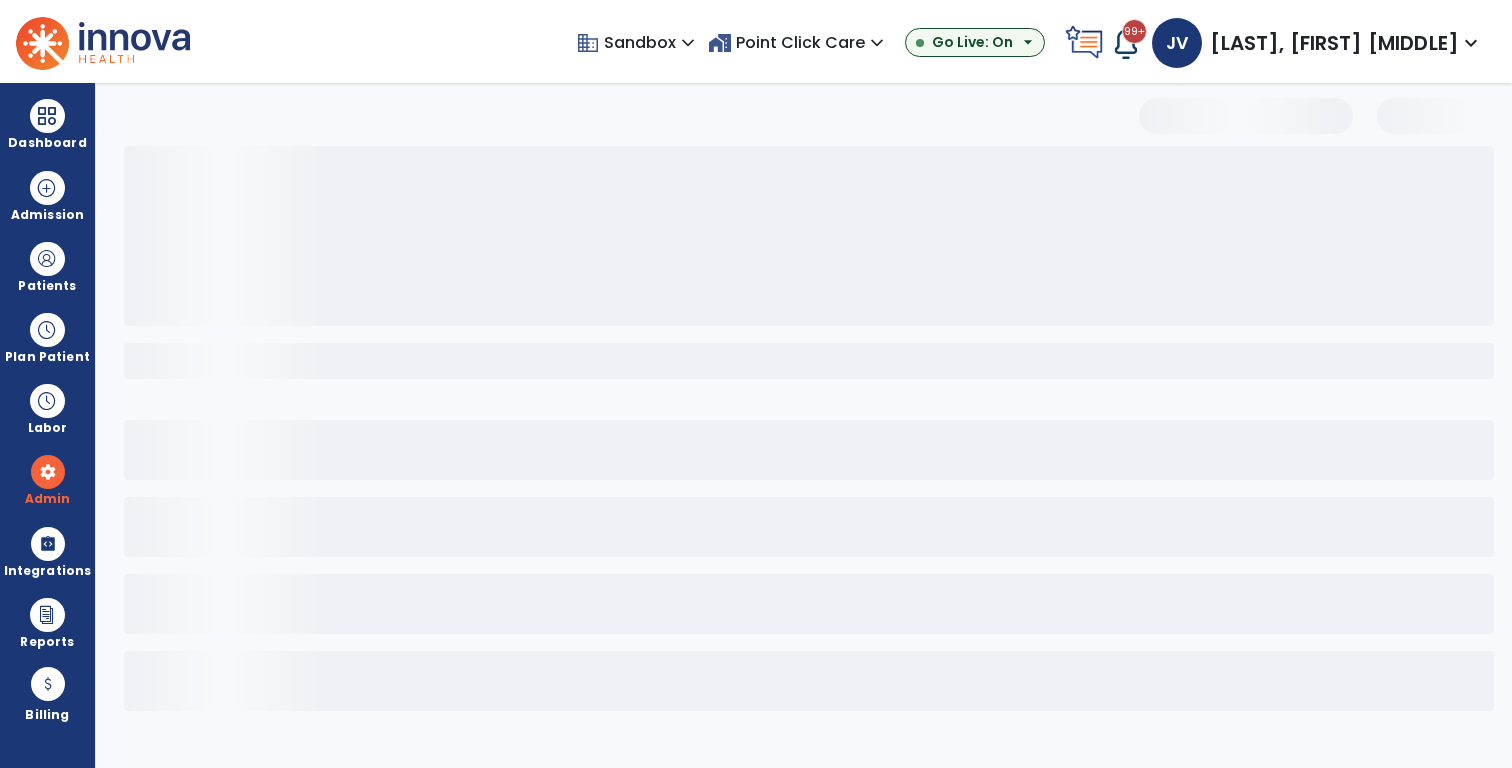 select on "**********" 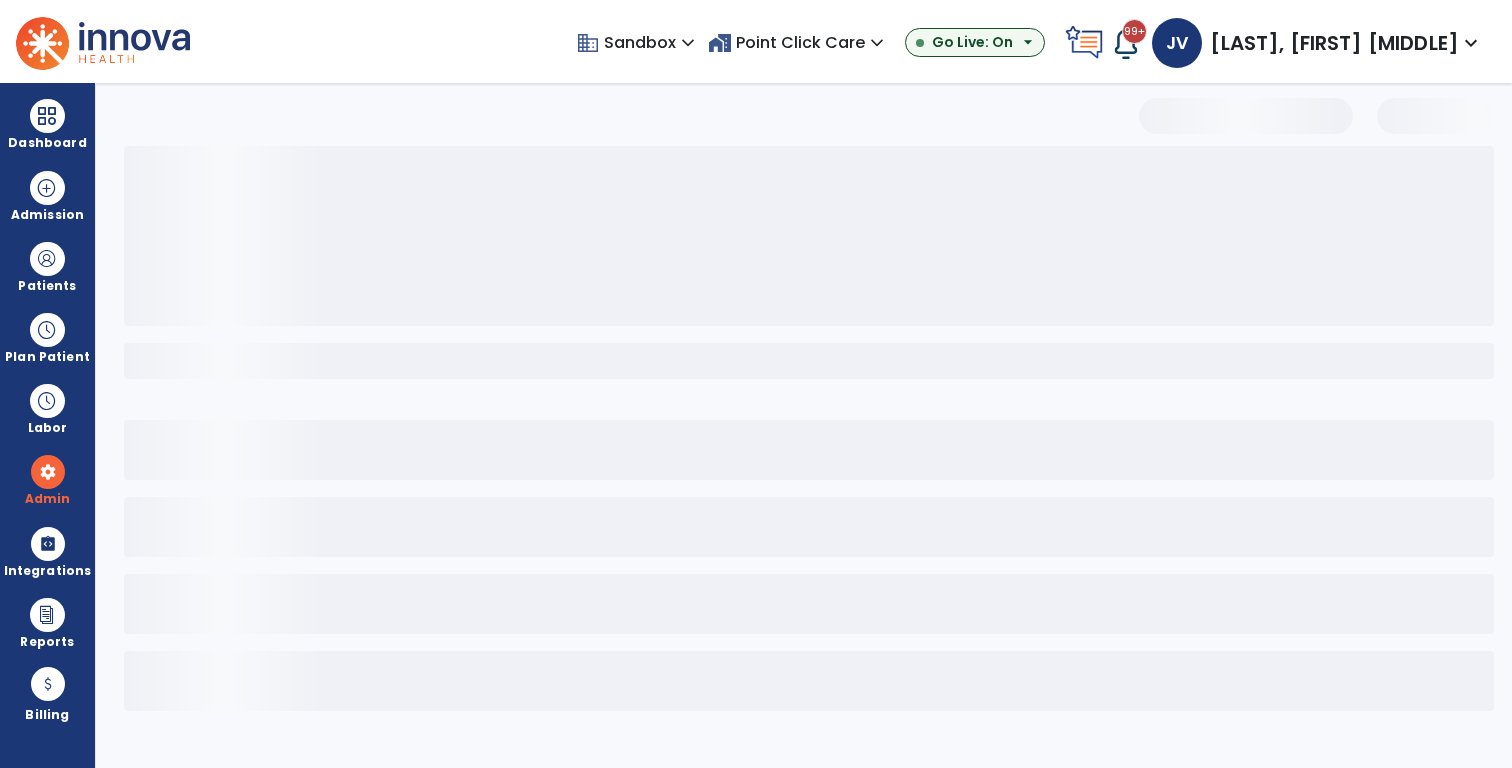 select on "**********" 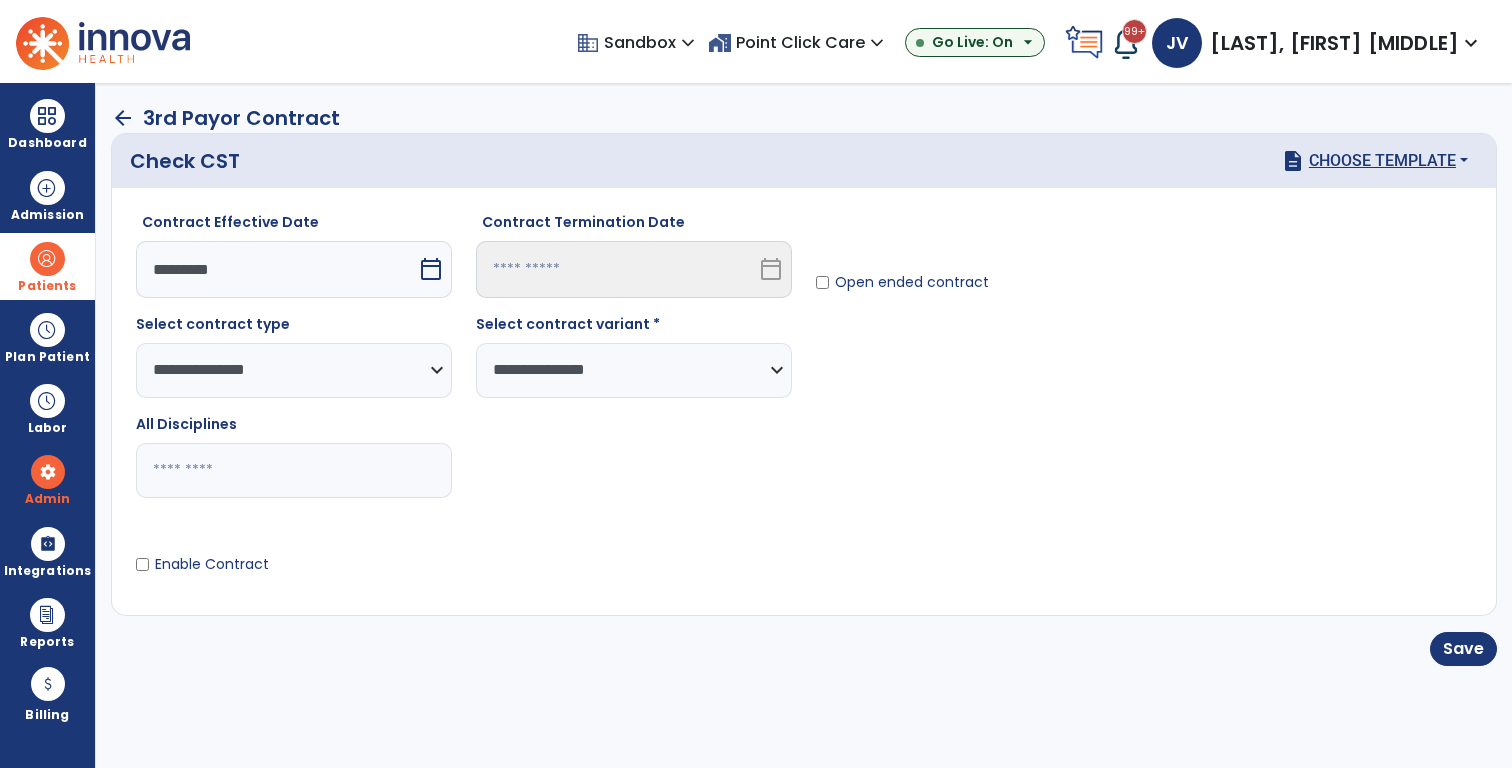 click at bounding box center [47, 259] 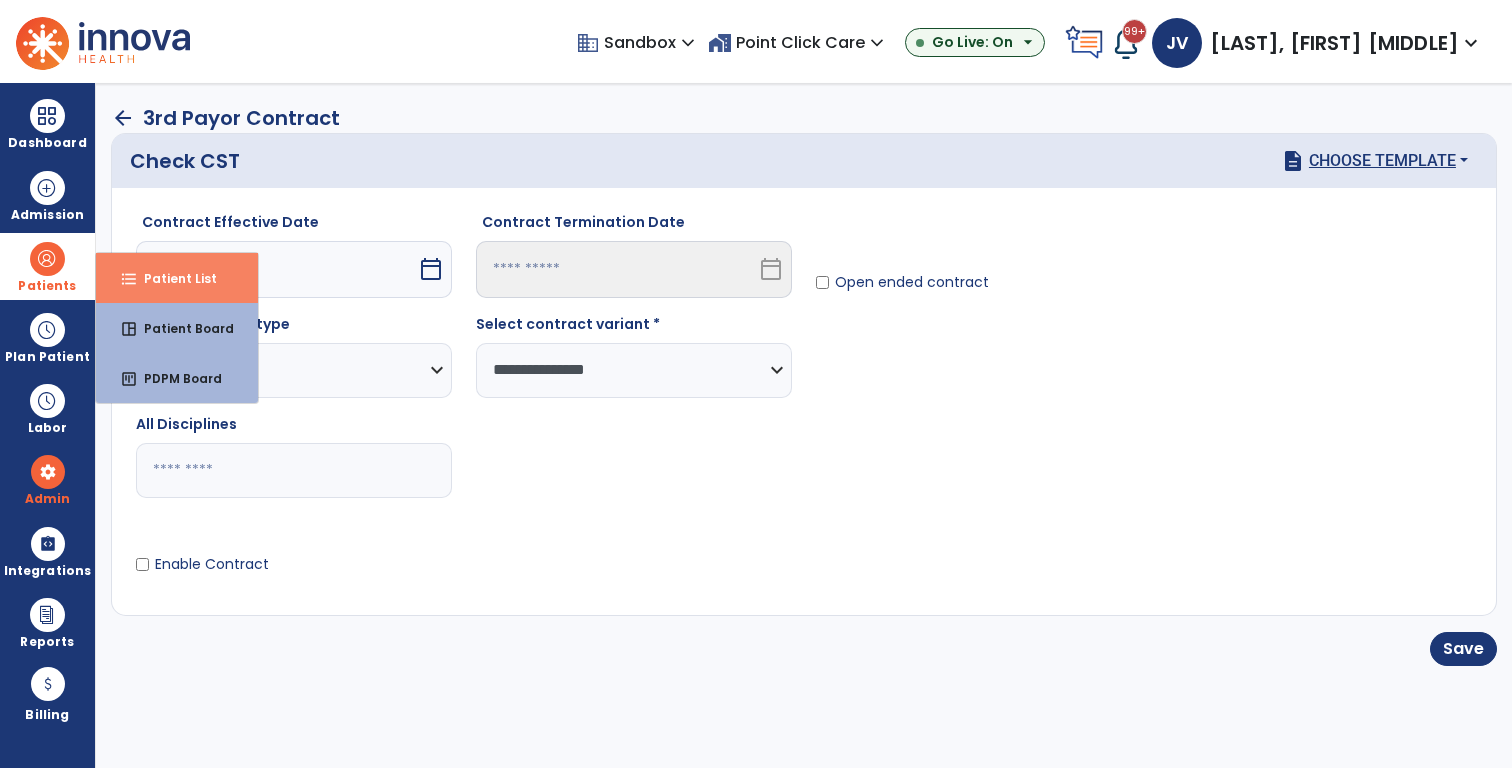 click on "format_list_bulleted  Patient List" at bounding box center [177, 278] 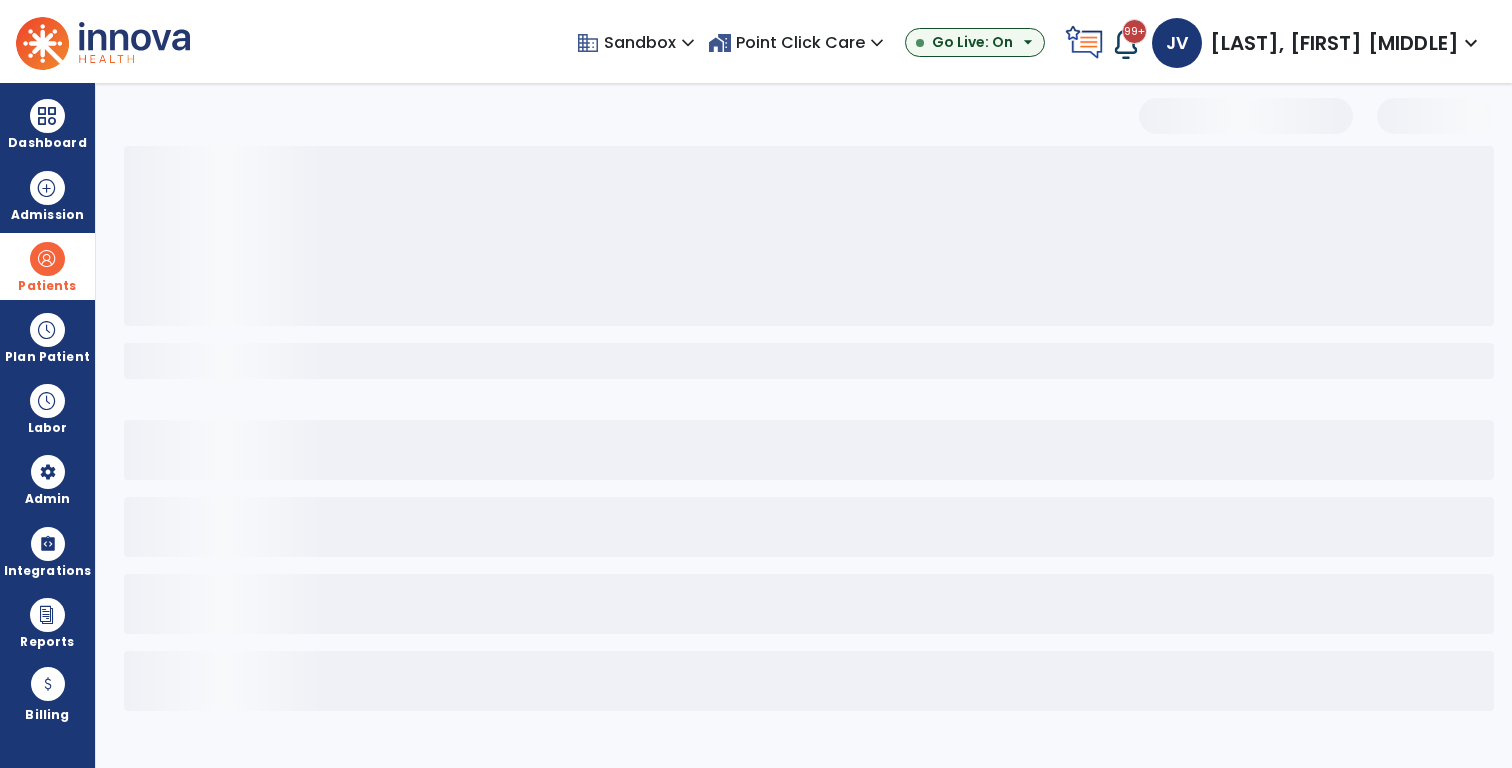 select on "***" 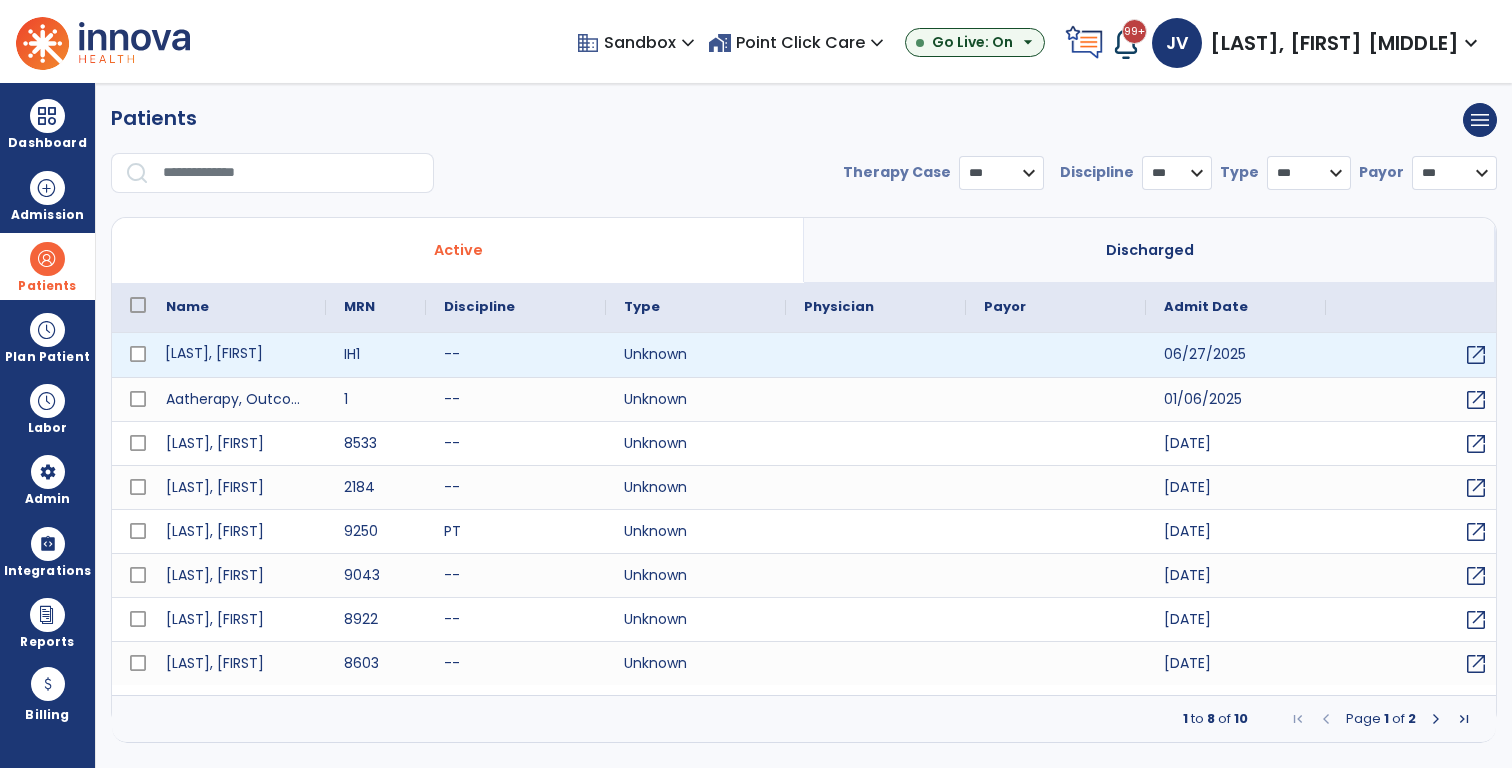 click on "[LAST], [FIRST]" at bounding box center [237, 355] 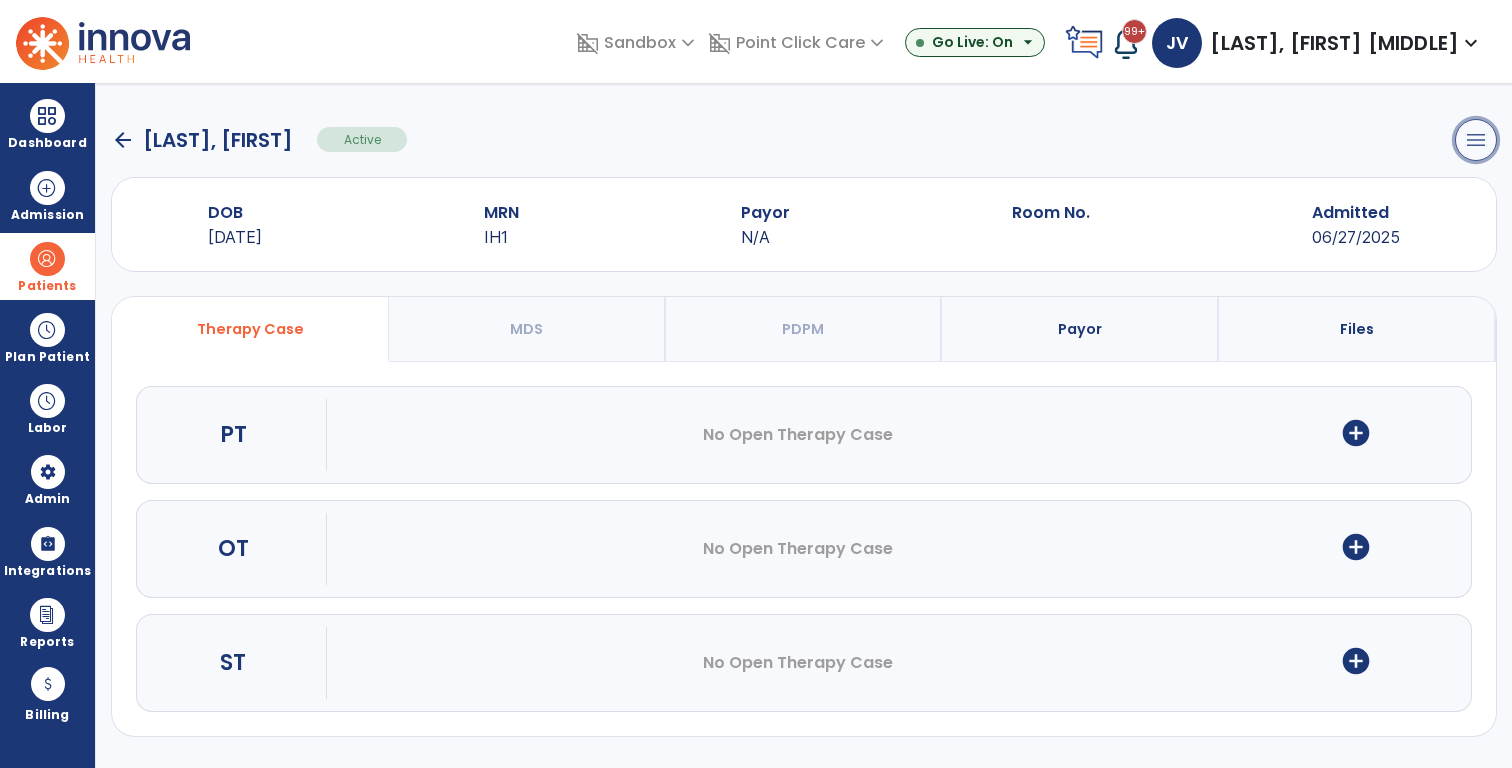 click on "menu" at bounding box center (1476, 140) 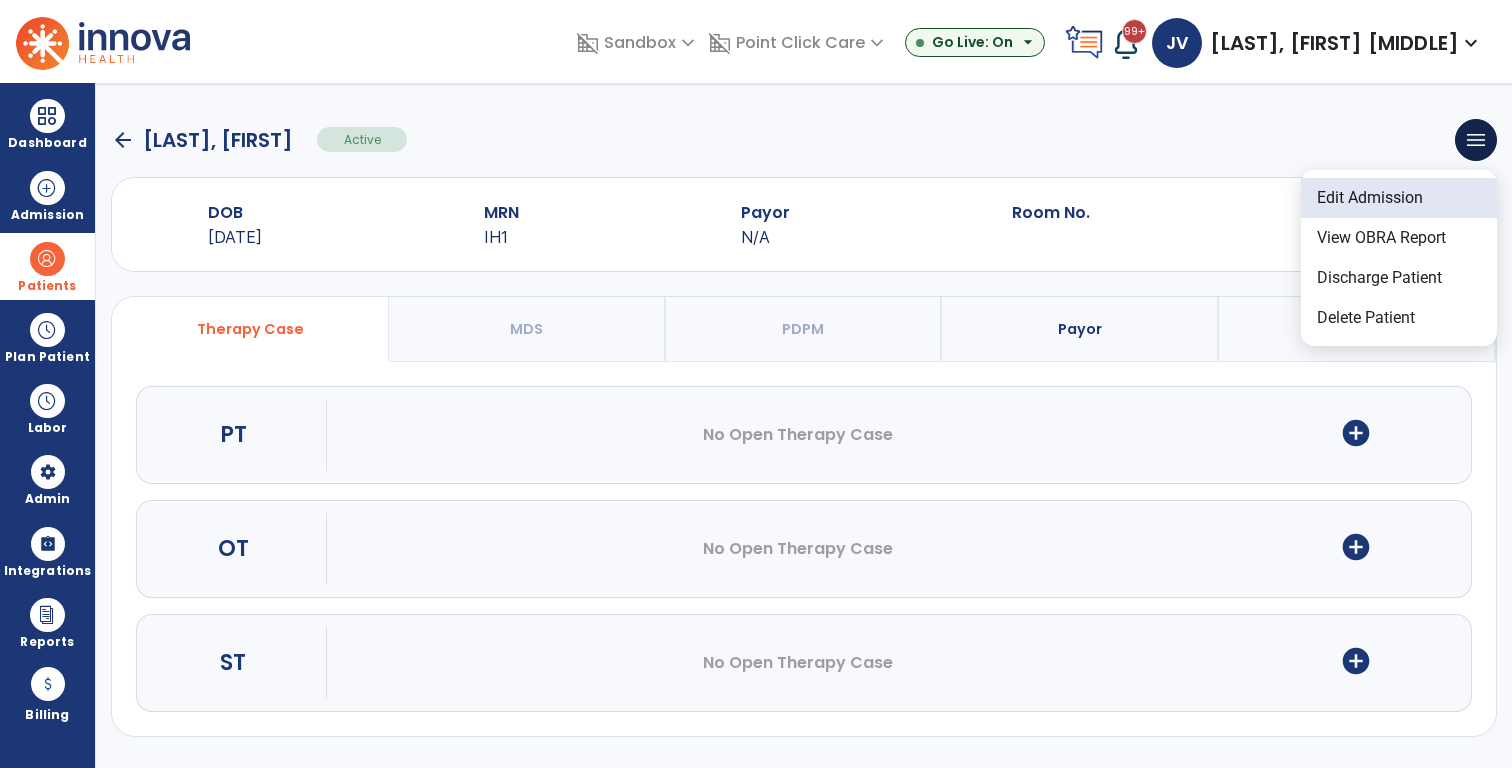 click on "Edit Admission" 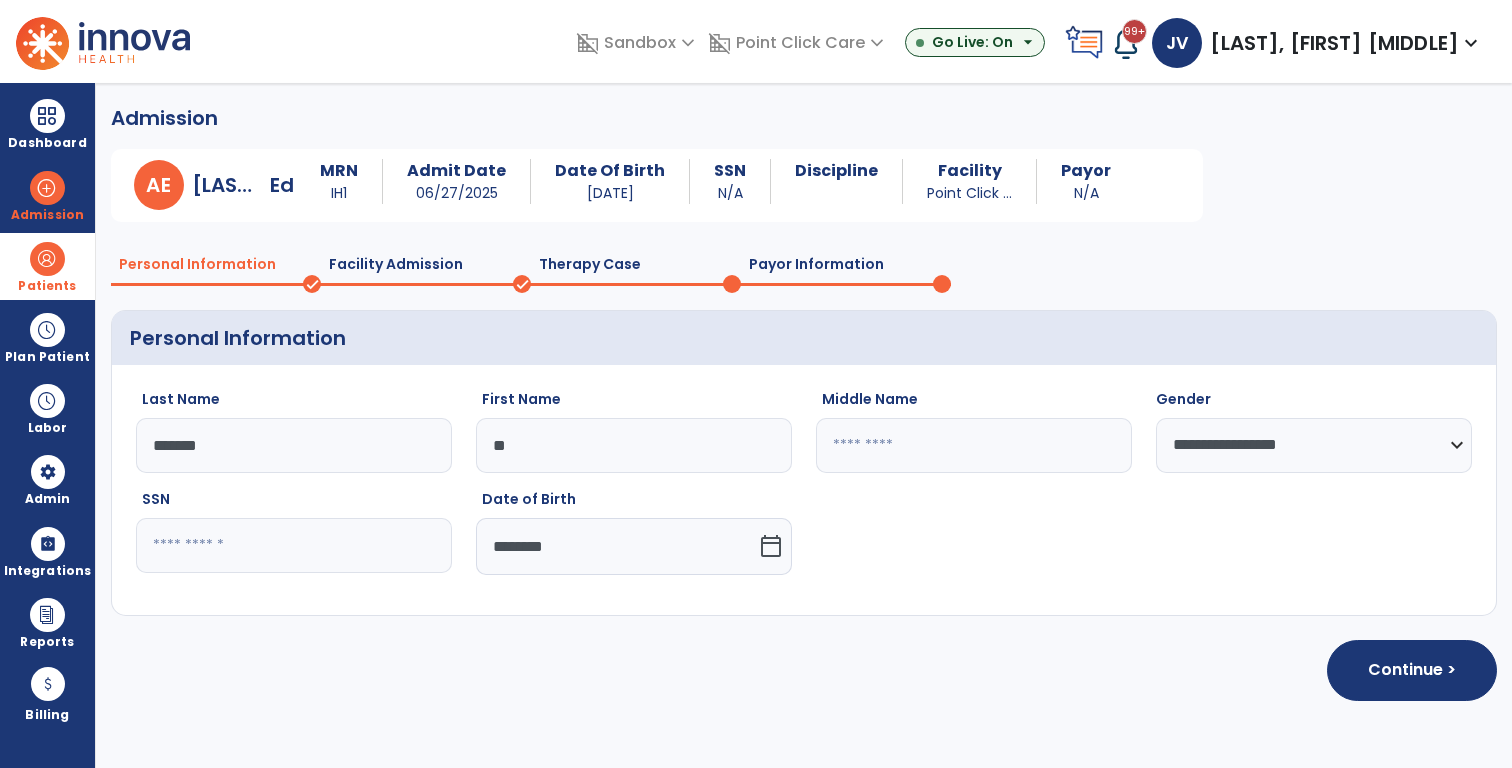 click on "Therapy Case" 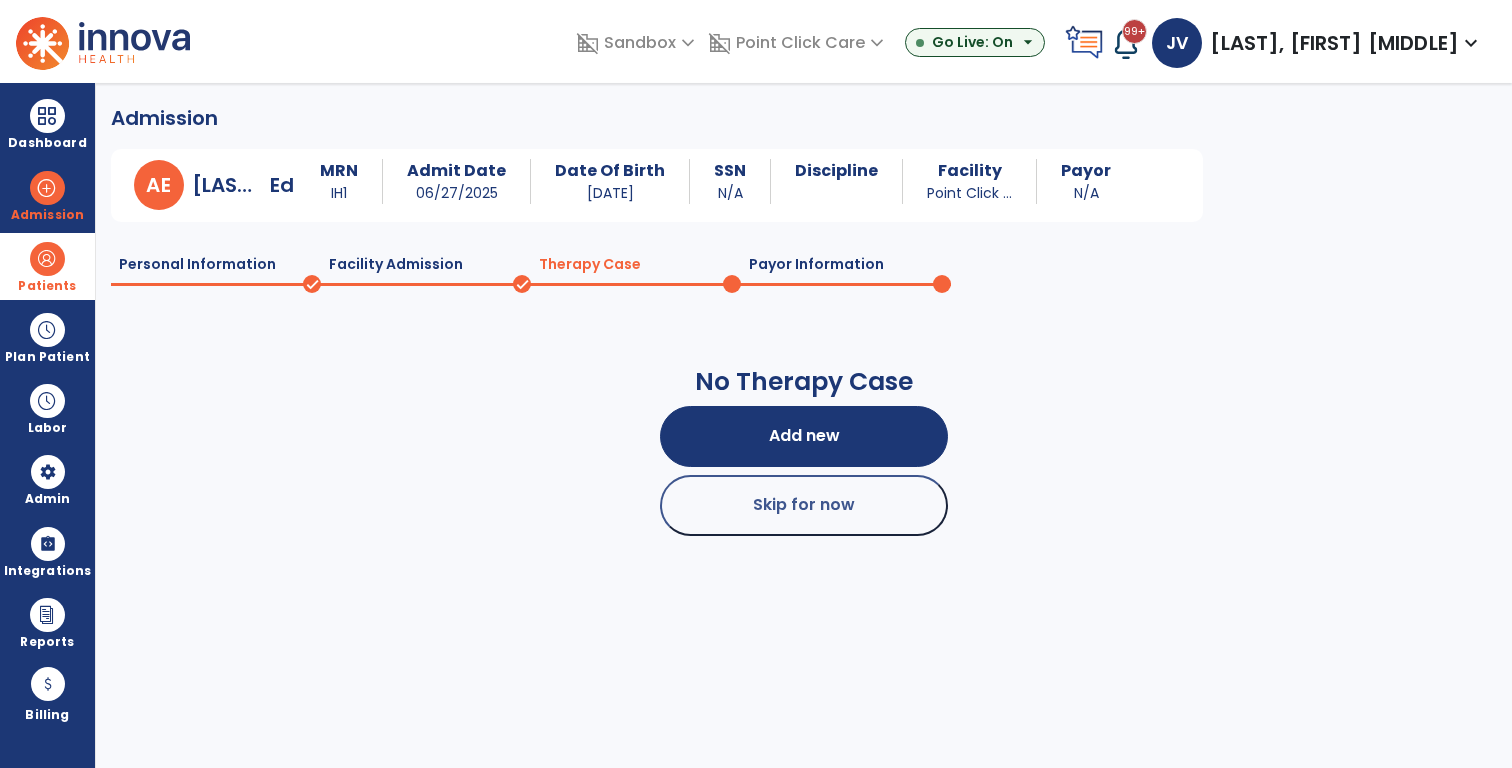 click on "Facility Admission" 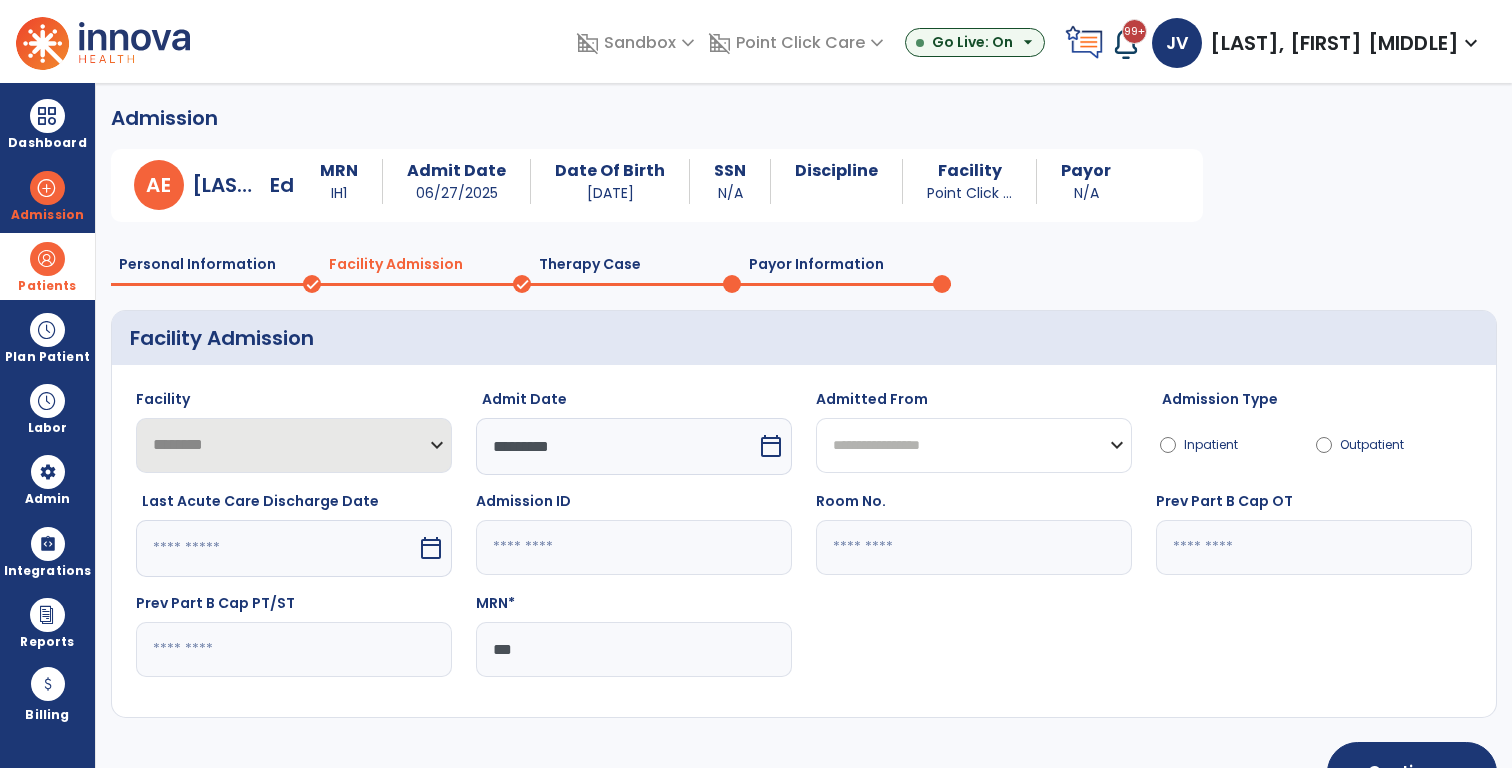 click on "**********" 